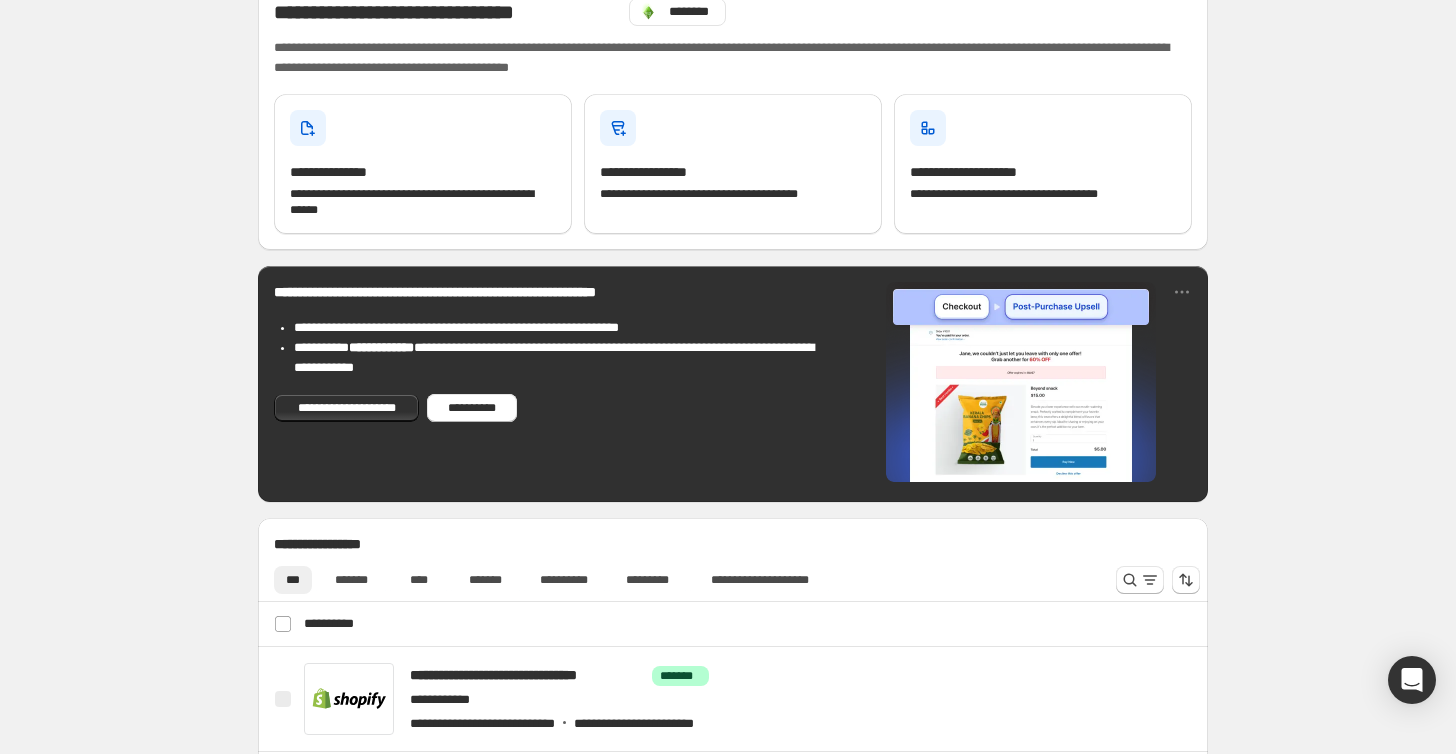 scroll, scrollTop: 136, scrollLeft: 0, axis: vertical 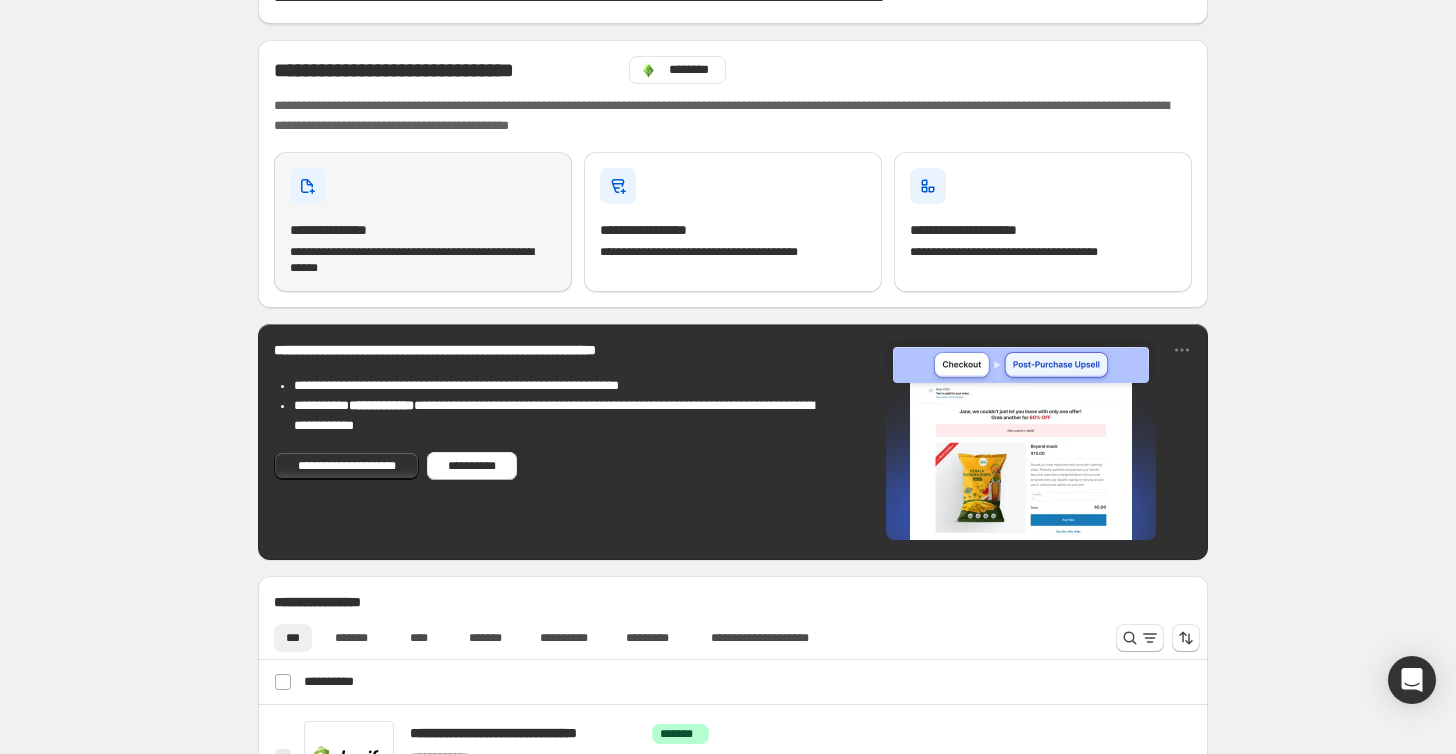 click on "**********" at bounding box center [423, 260] 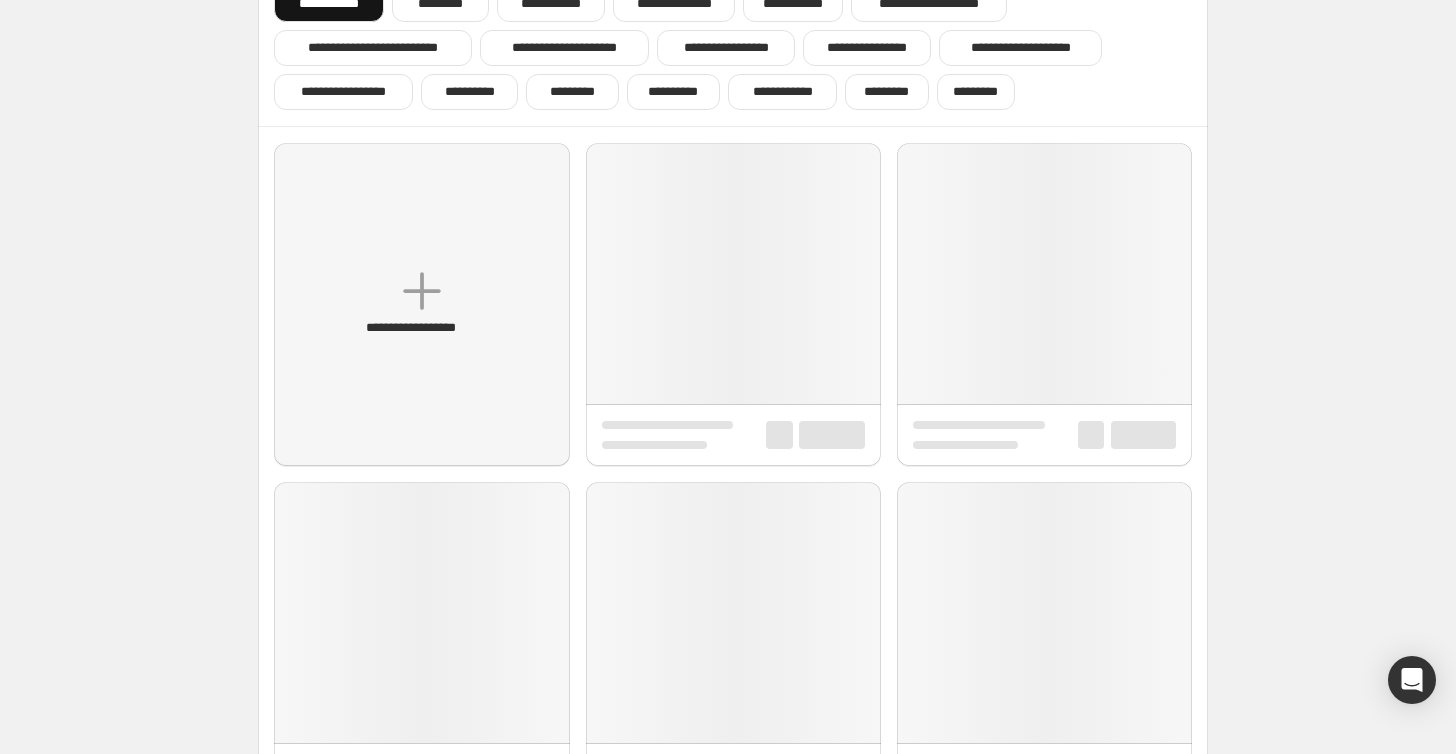 scroll, scrollTop: 0, scrollLeft: 0, axis: both 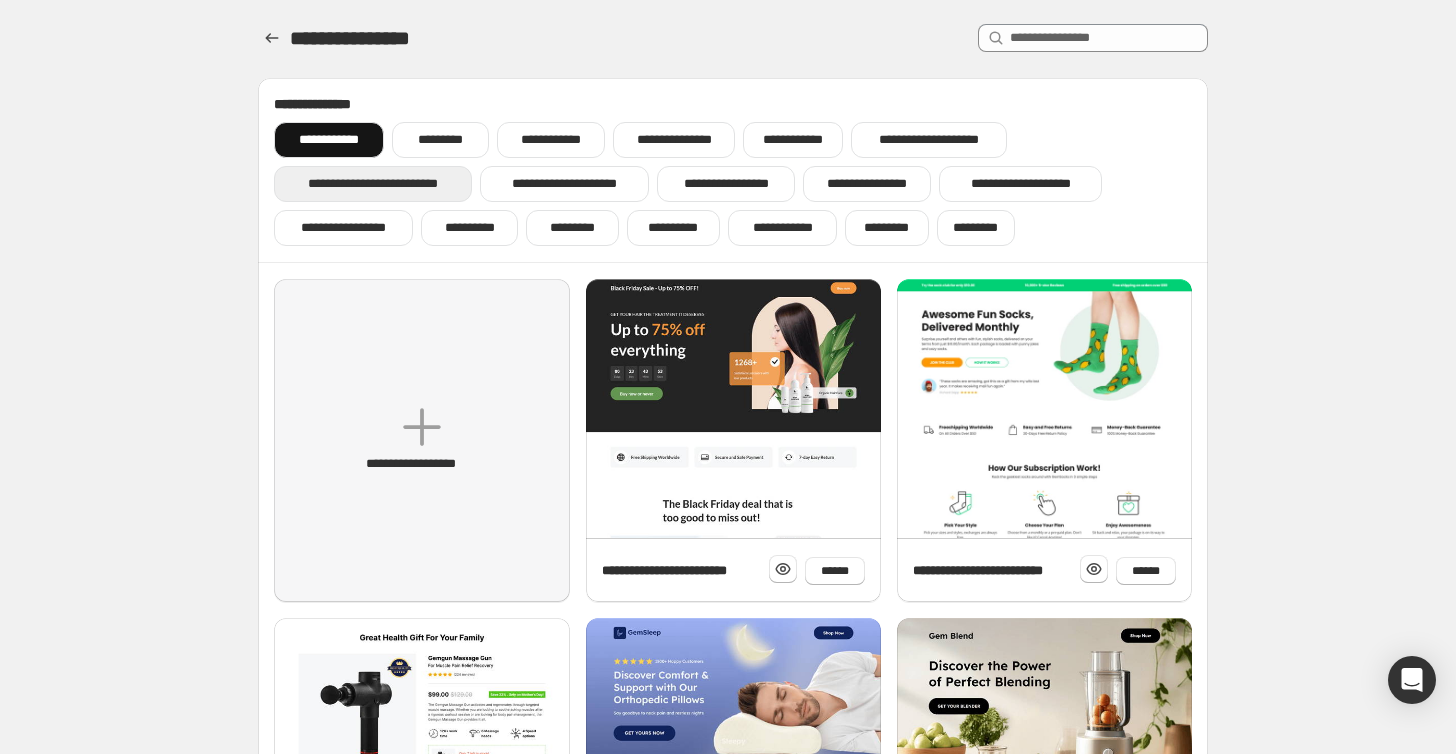click on "**********" at bounding box center [372, 184] 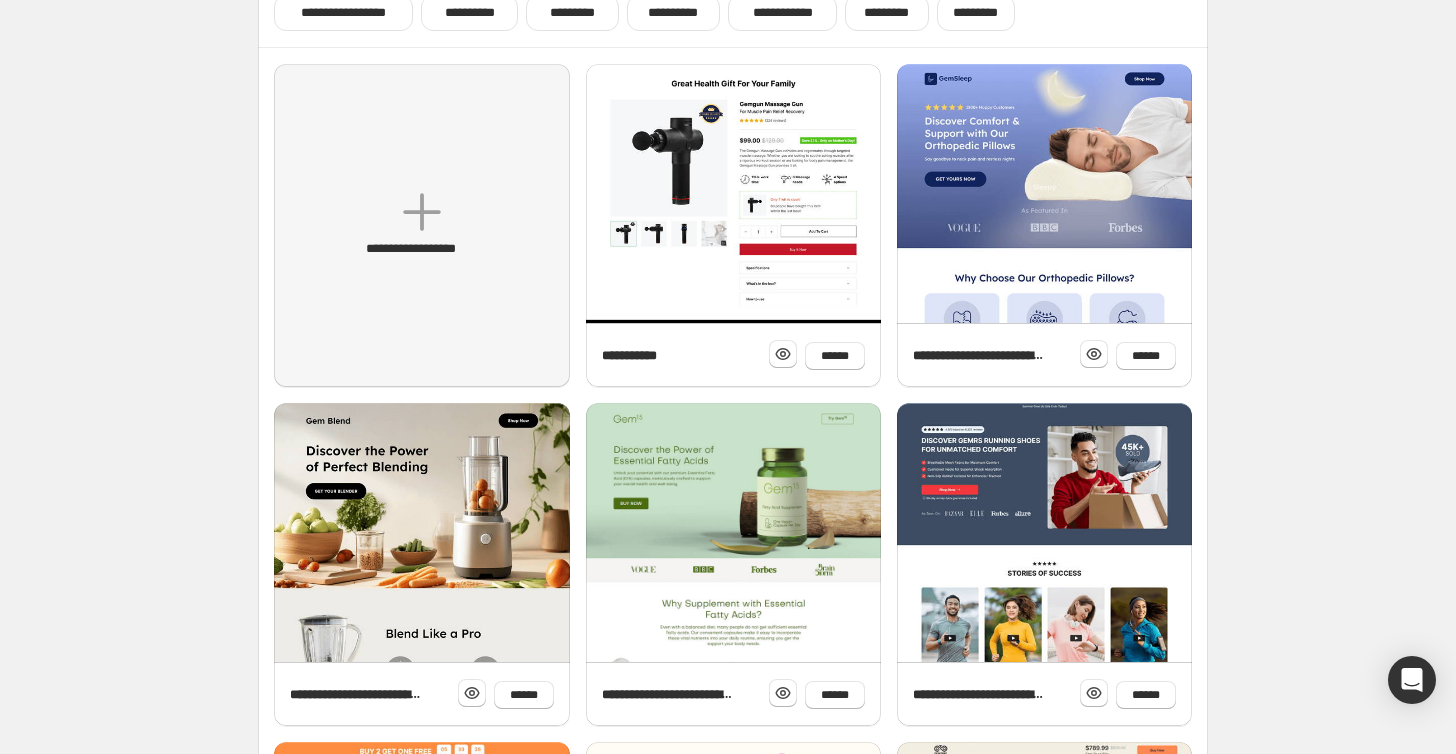 scroll, scrollTop: 646, scrollLeft: 0, axis: vertical 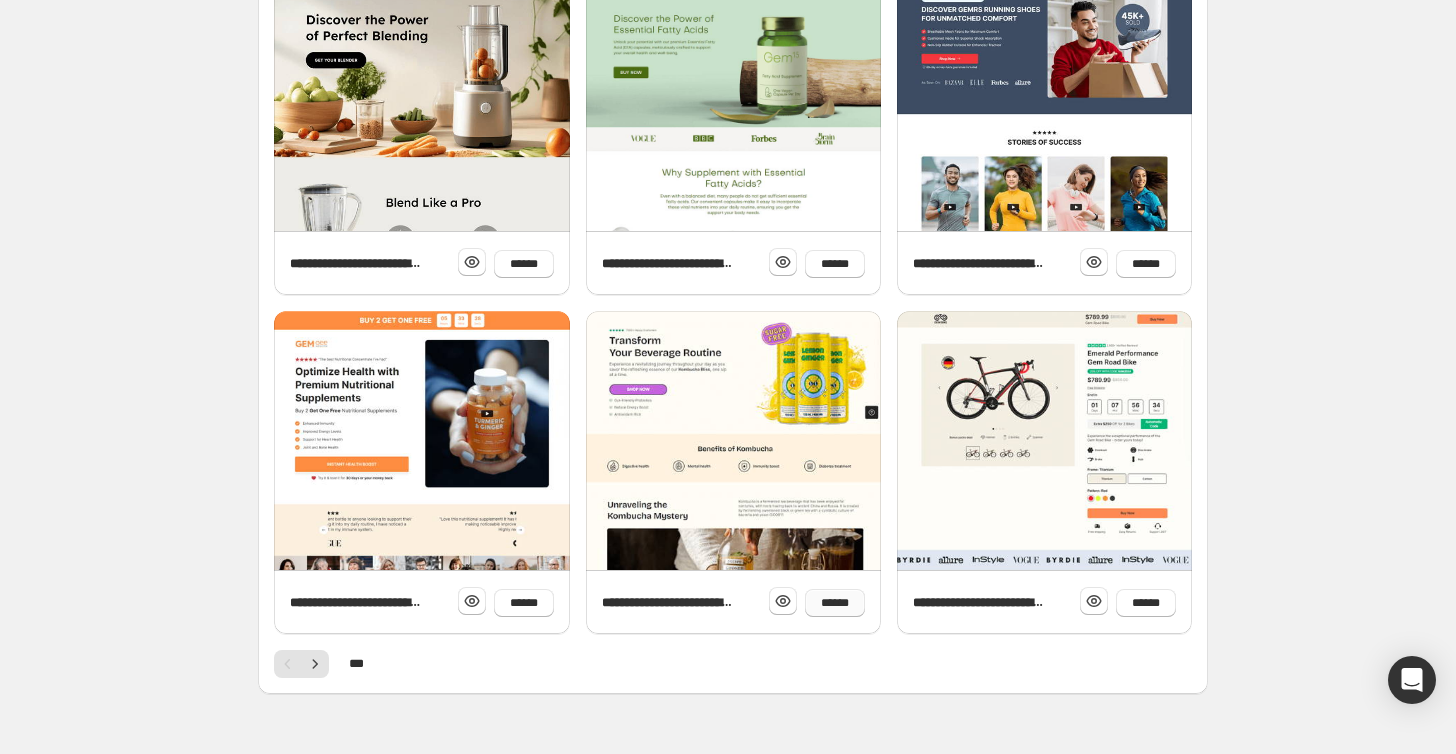 click on "******" at bounding box center [835, 603] 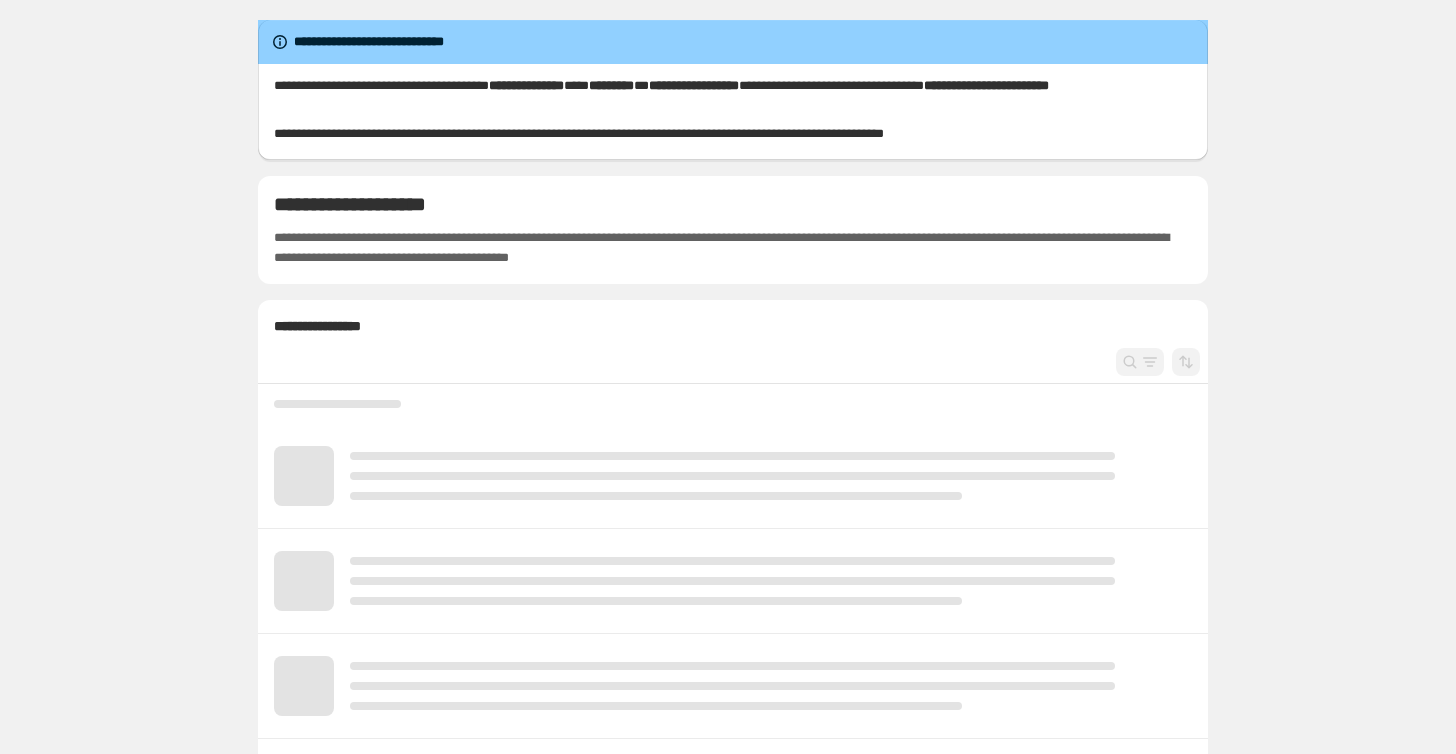 scroll, scrollTop: 0, scrollLeft: 0, axis: both 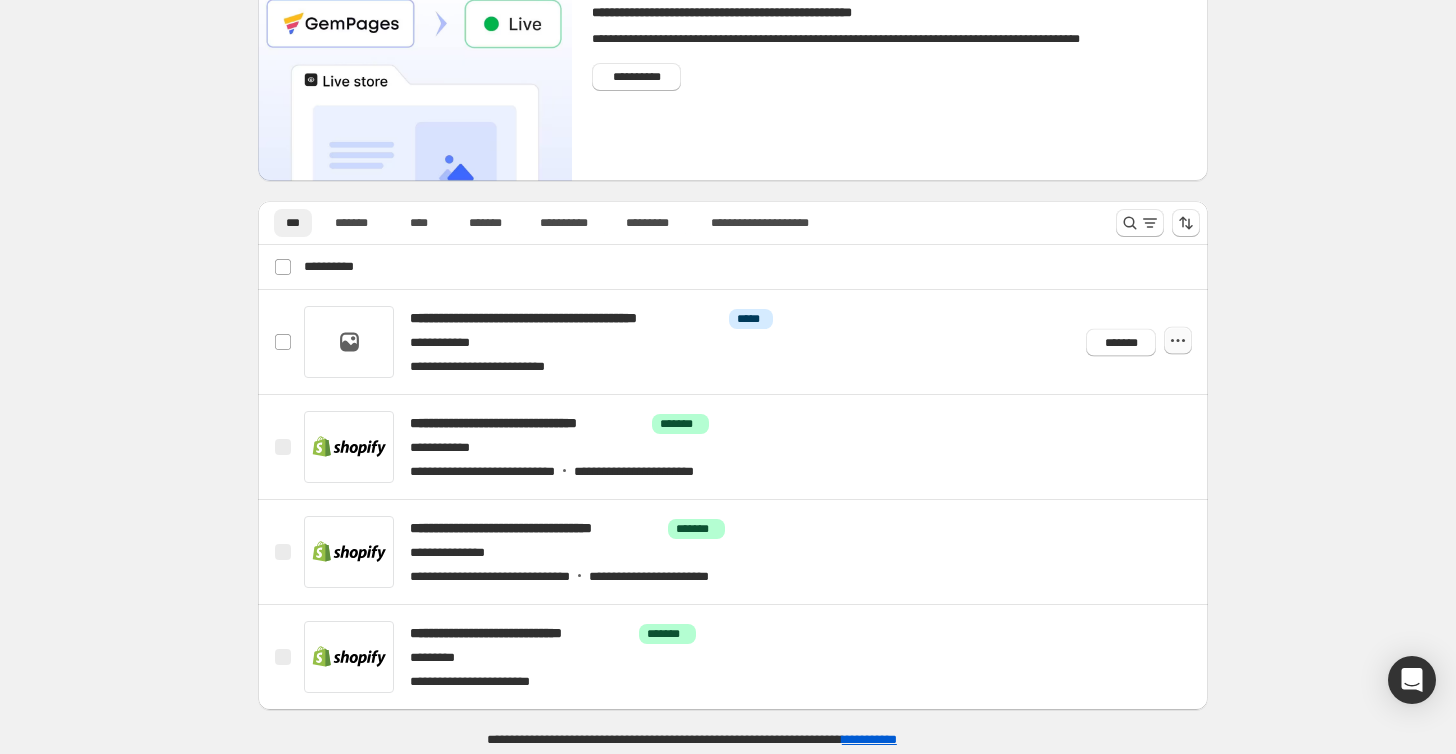click 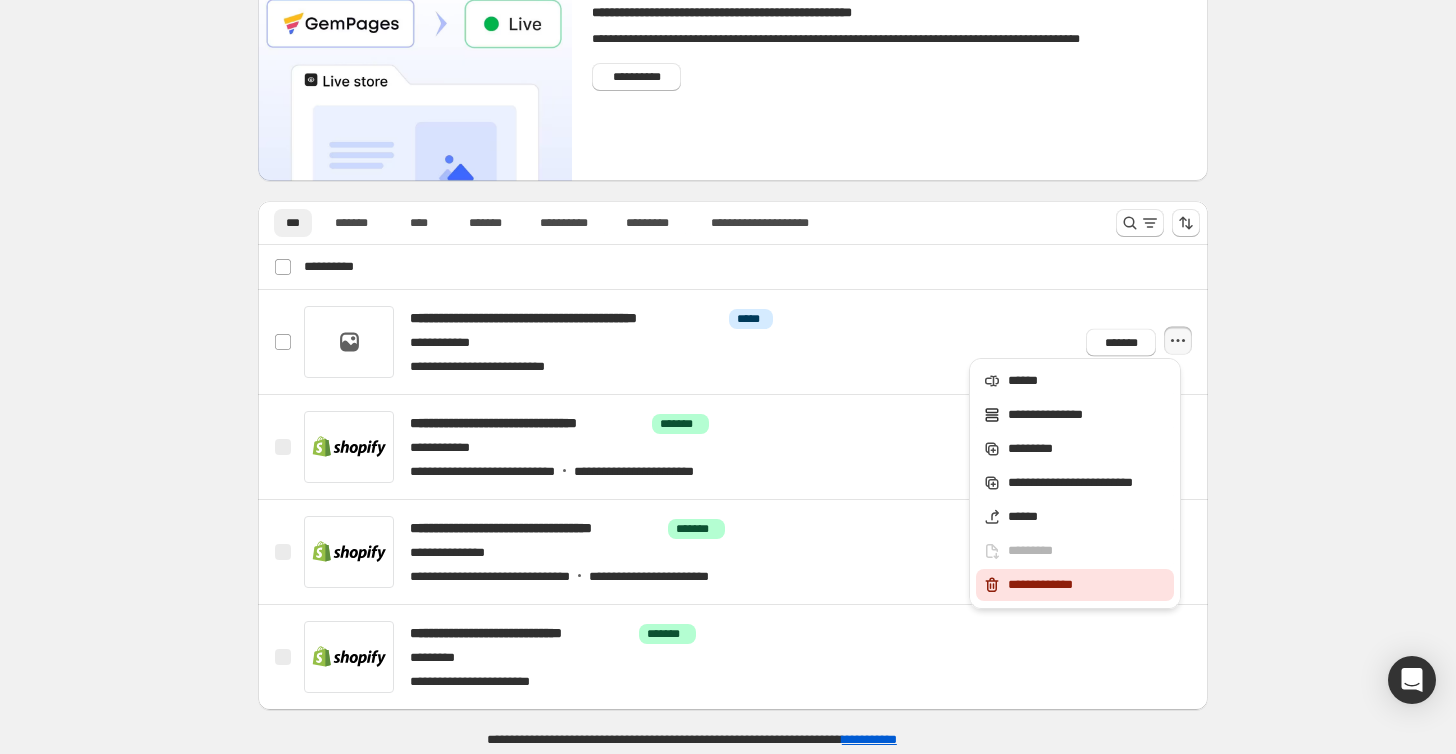 click on "**********" at bounding box center [1088, 585] 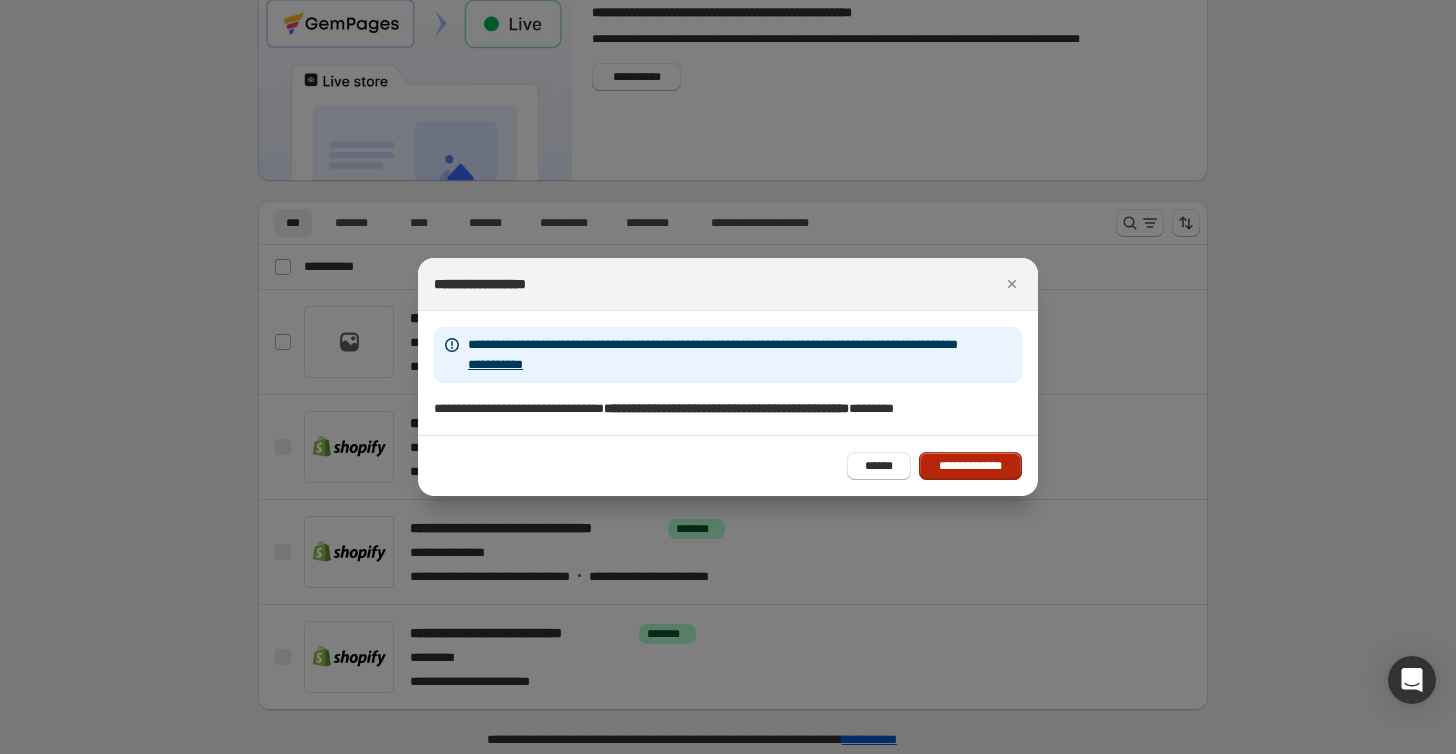 click on "**********" at bounding box center (970, 466) 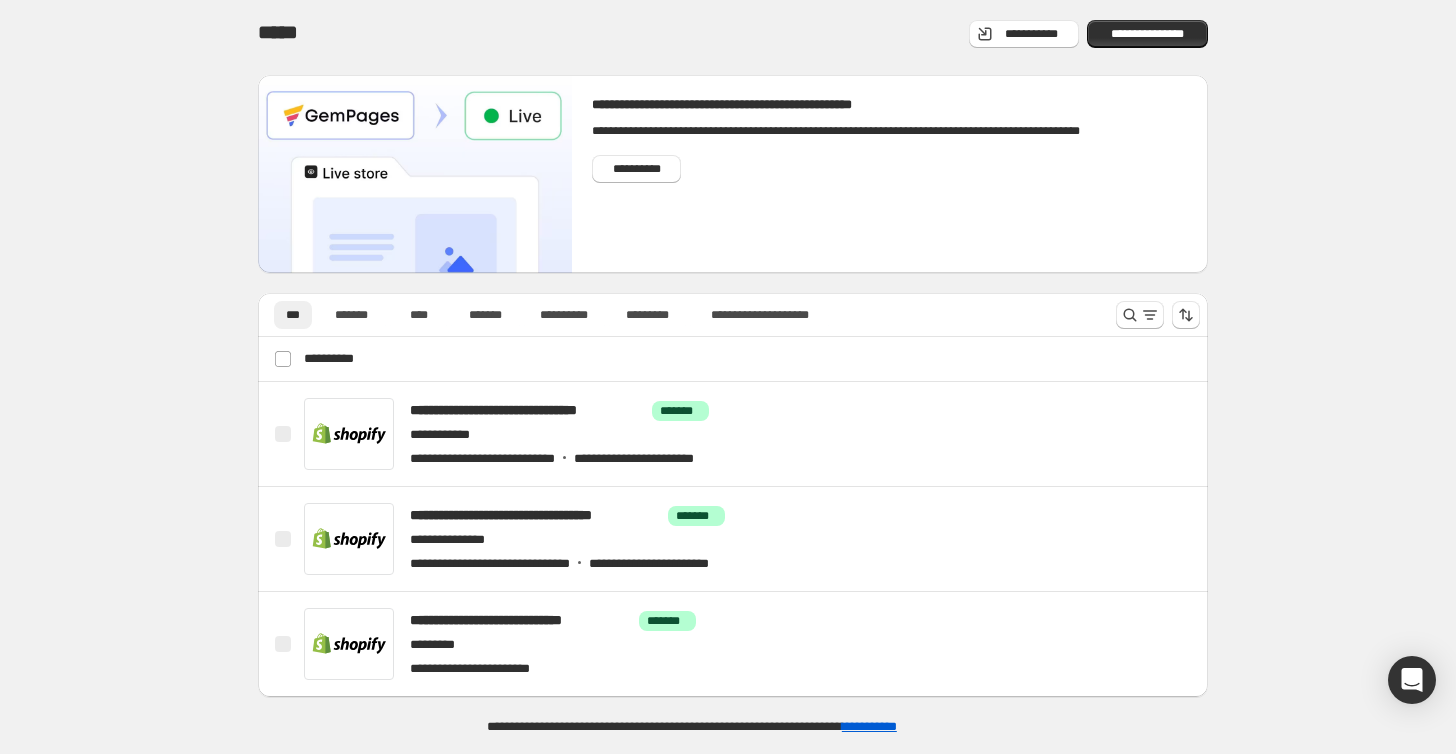 scroll, scrollTop: 0, scrollLeft: 0, axis: both 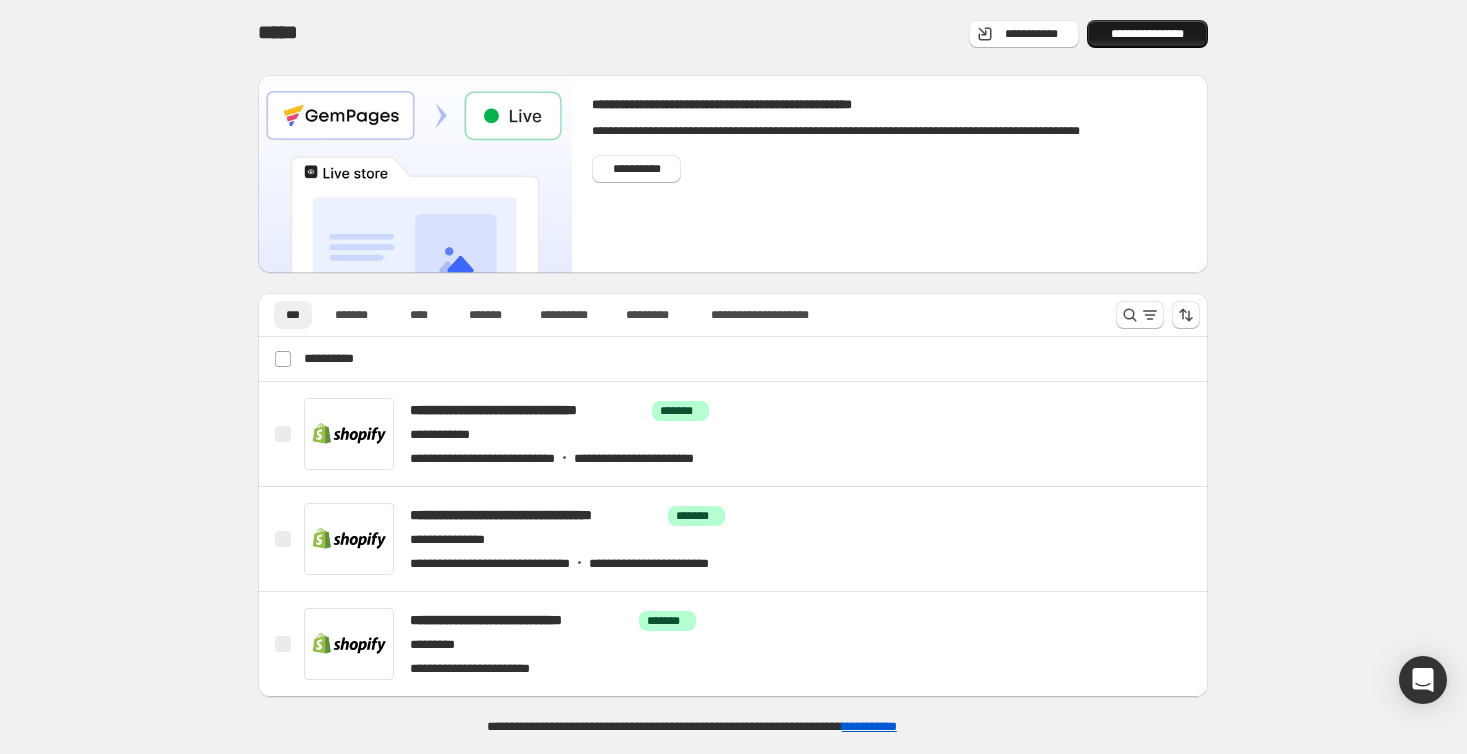 click on "**********" at bounding box center (1148, 34) 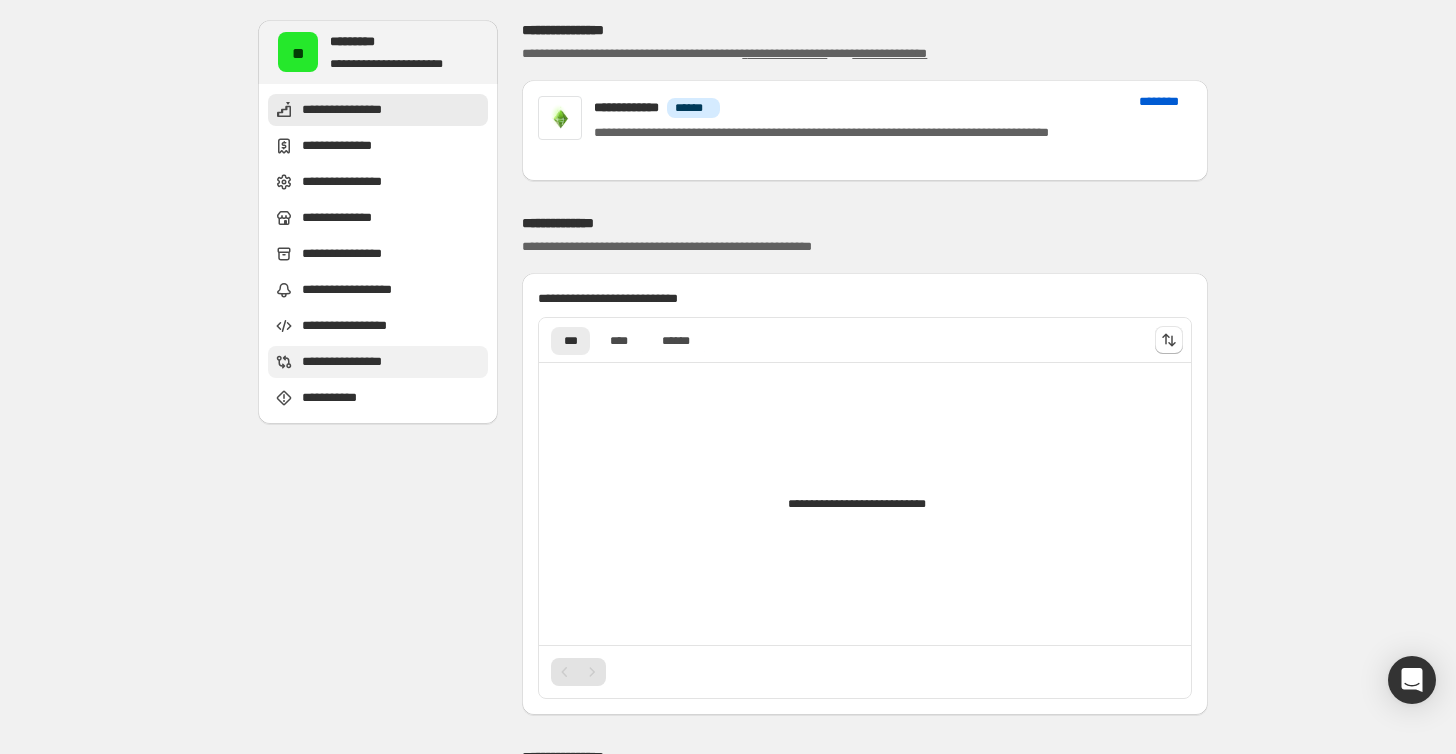click on "**********" at bounding box center (360, 362) 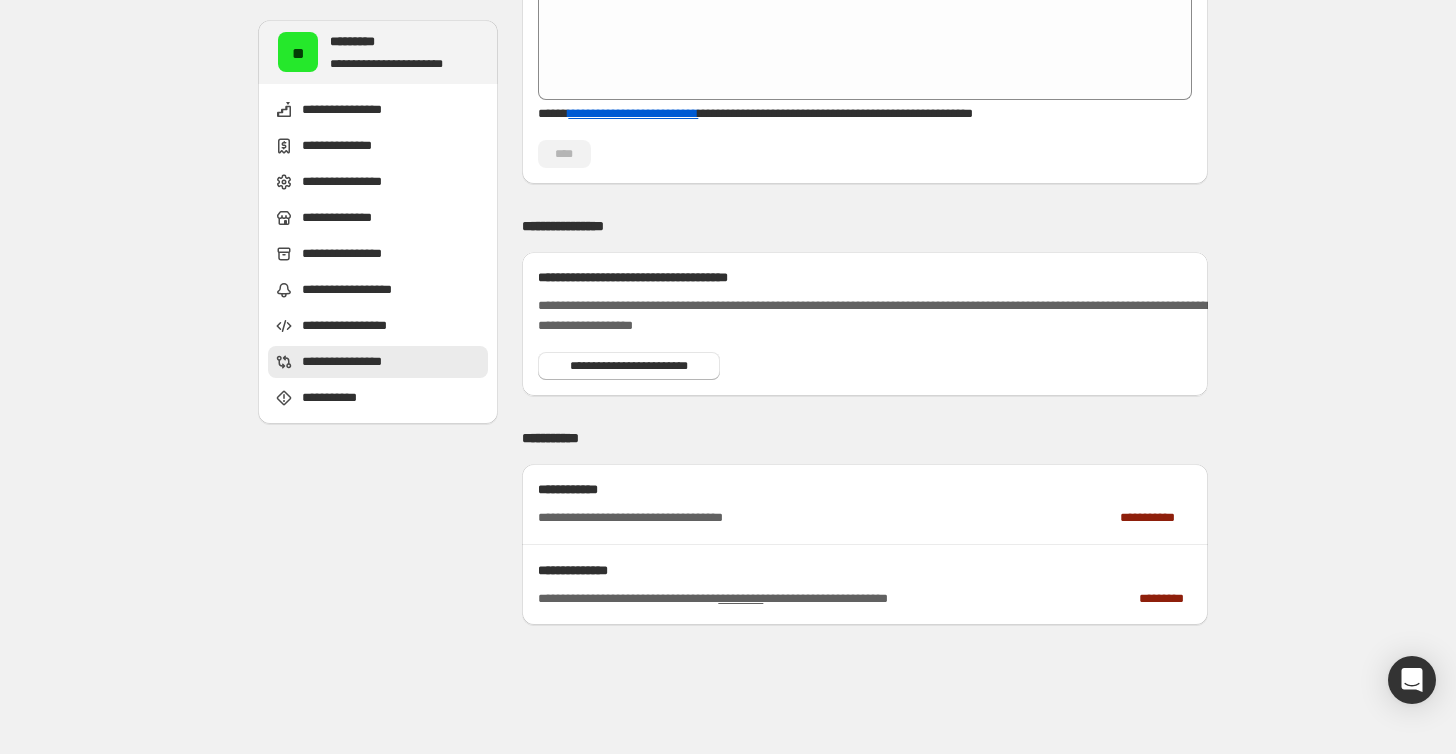 scroll, scrollTop: 2847, scrollLeft: 0, axis: vertical 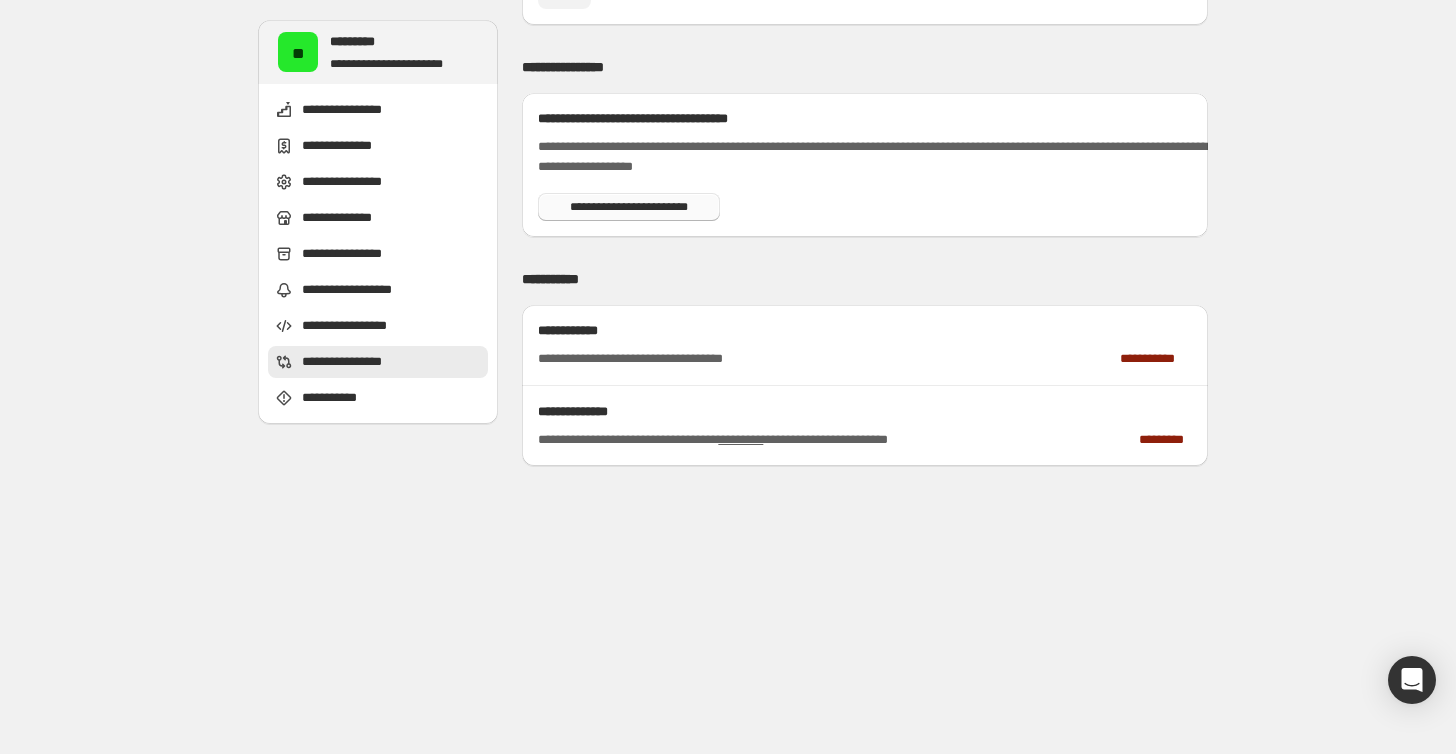 click on "**********" at bounding box center (628, 207) 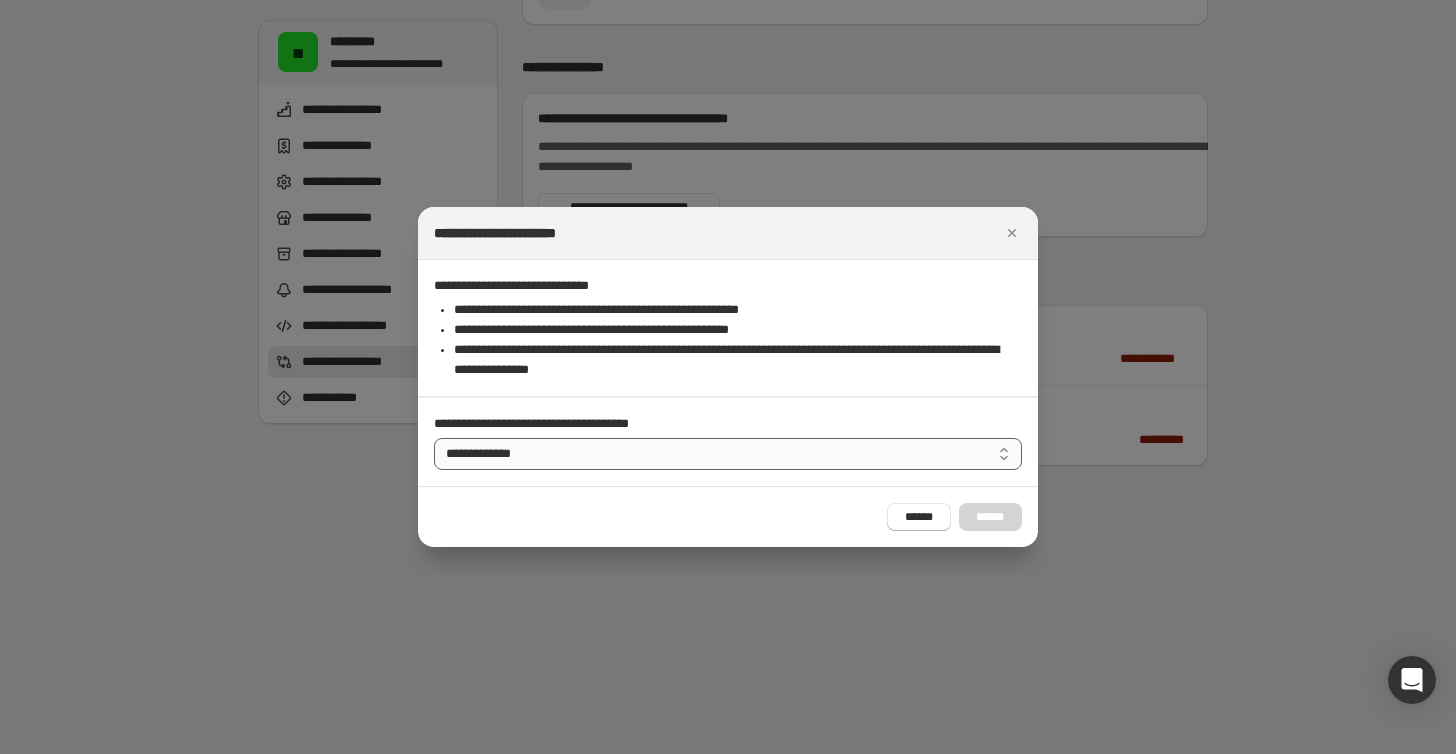 click on "**********" at bounding box center (728, 454) 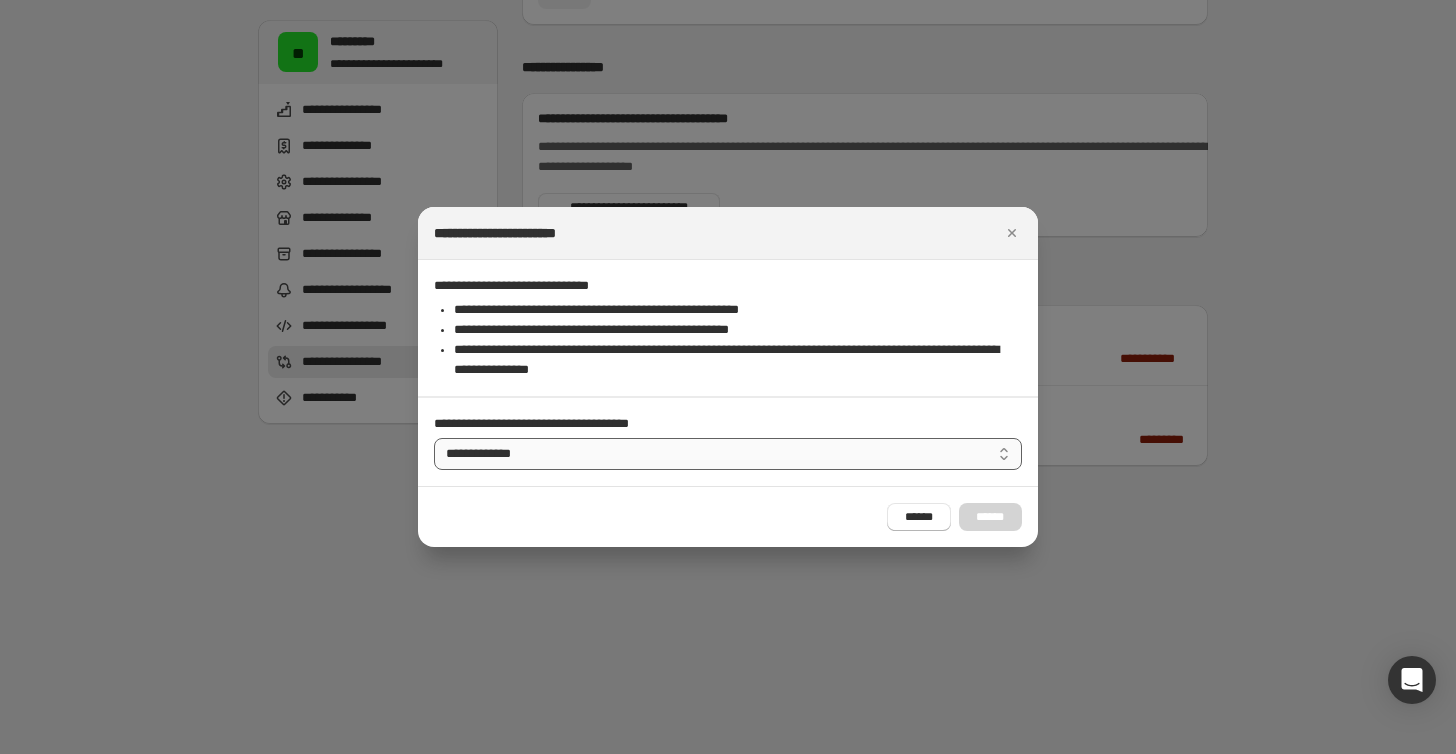 select on "**********" 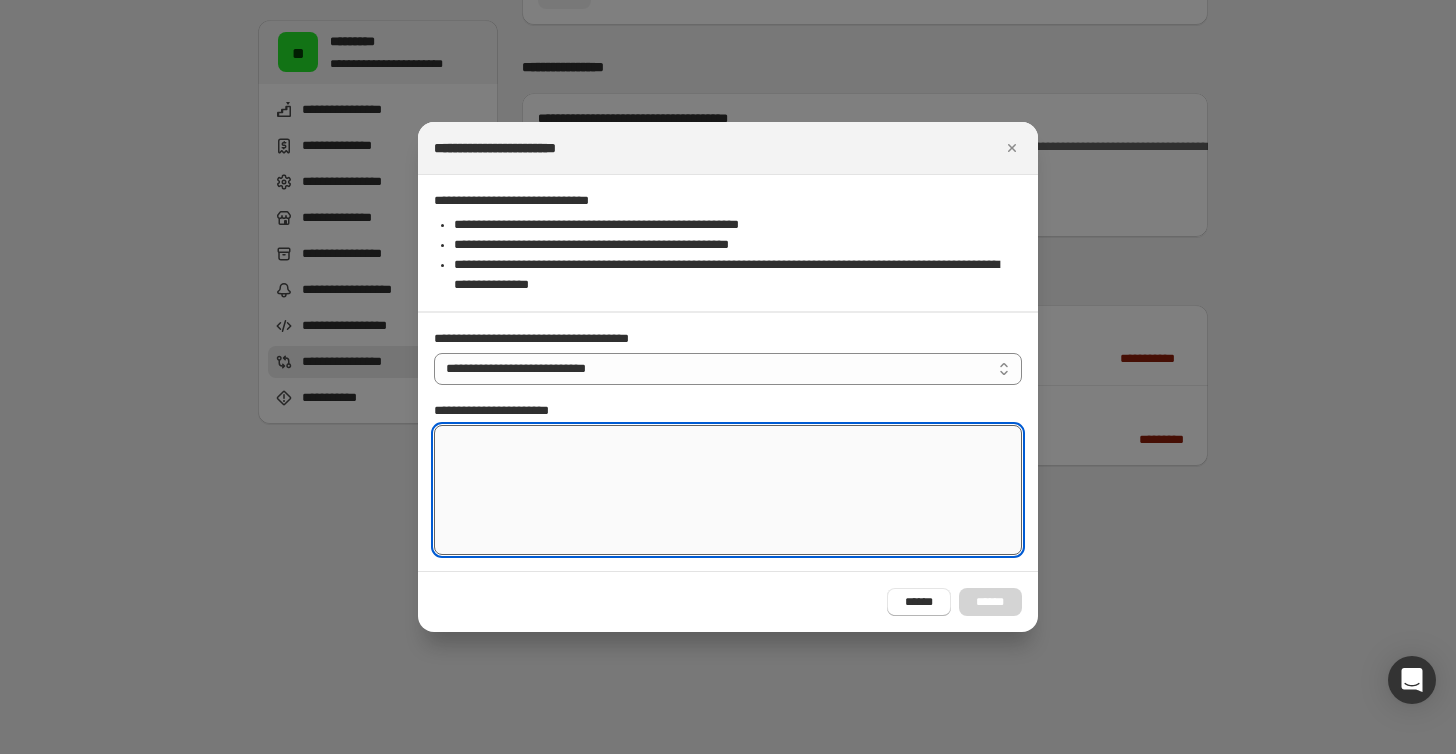 click on "**********" at bounding box center [728, 490] 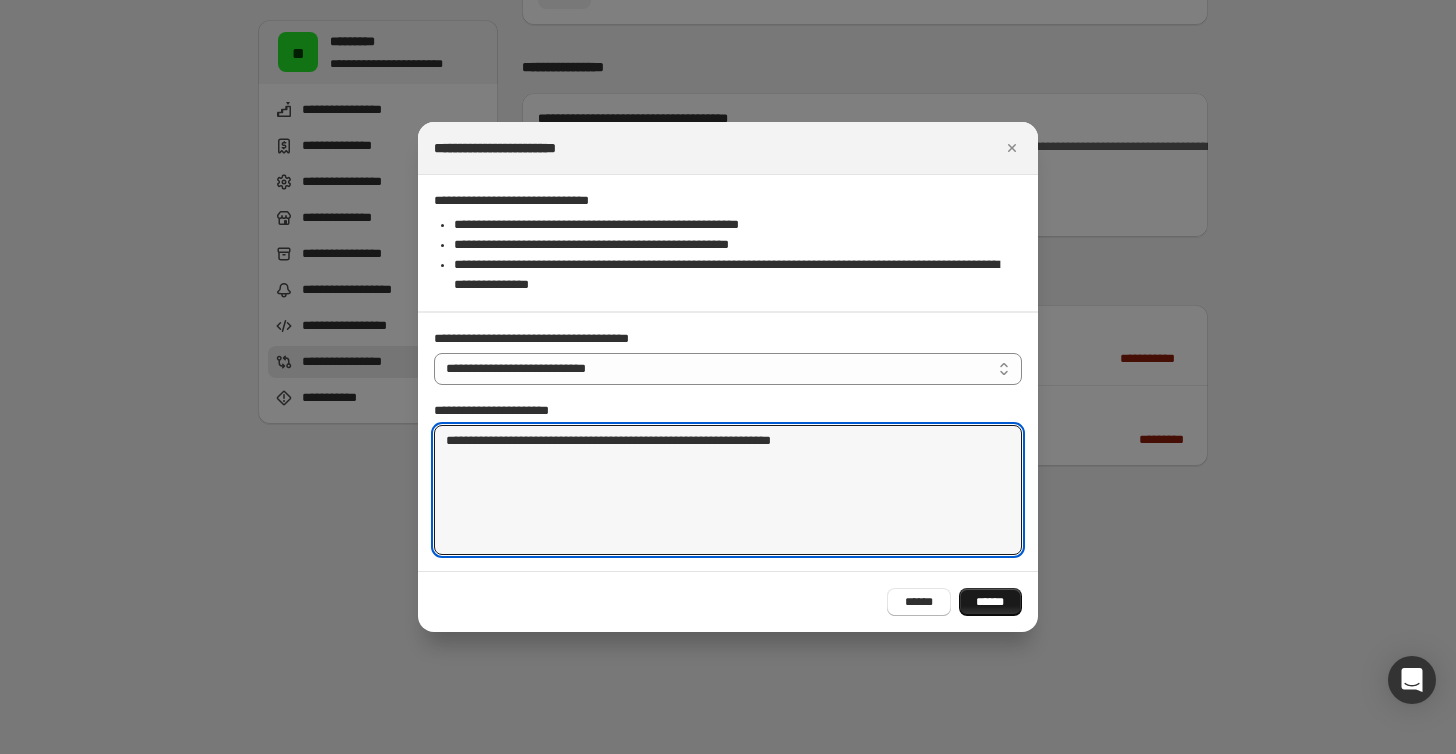 type on "**********" 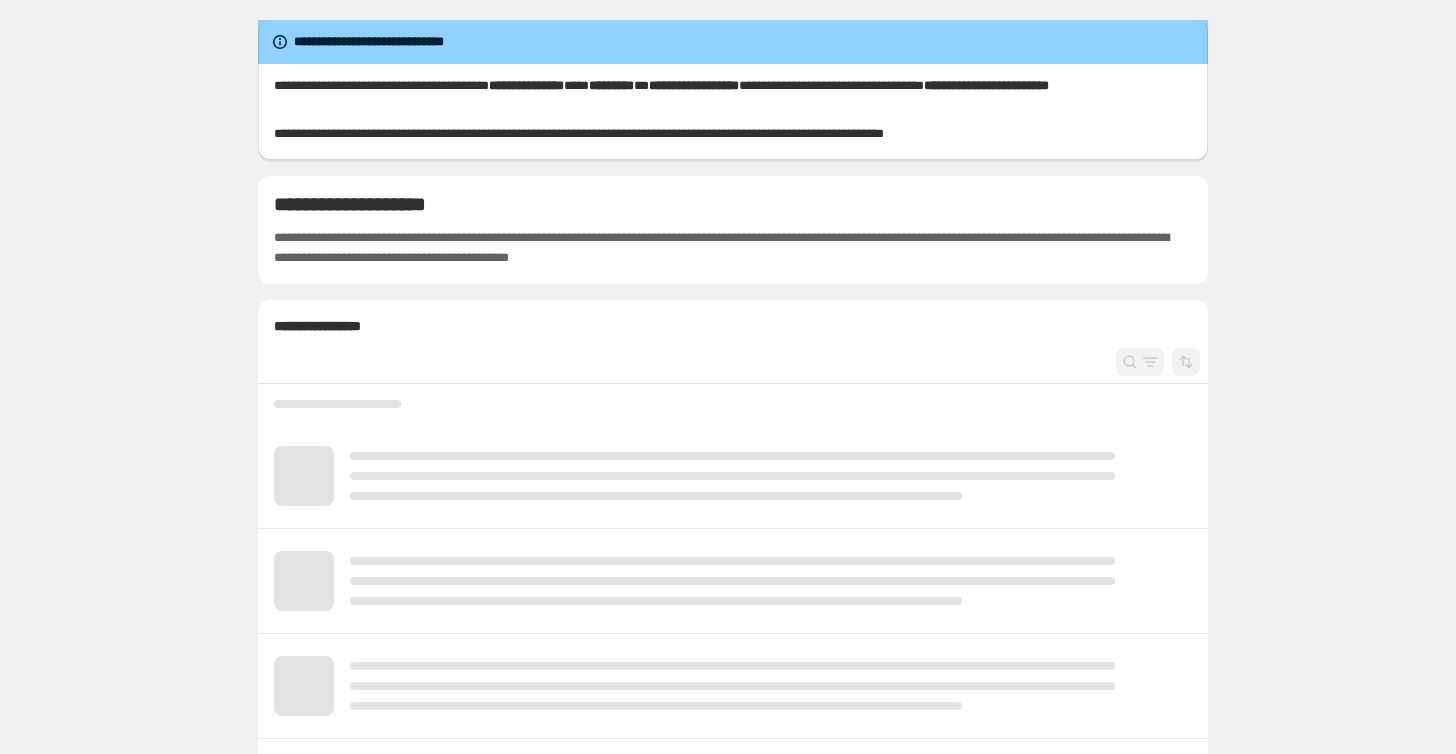 scroll, scrollTop: 0, scrollLeft: 0, axis: both 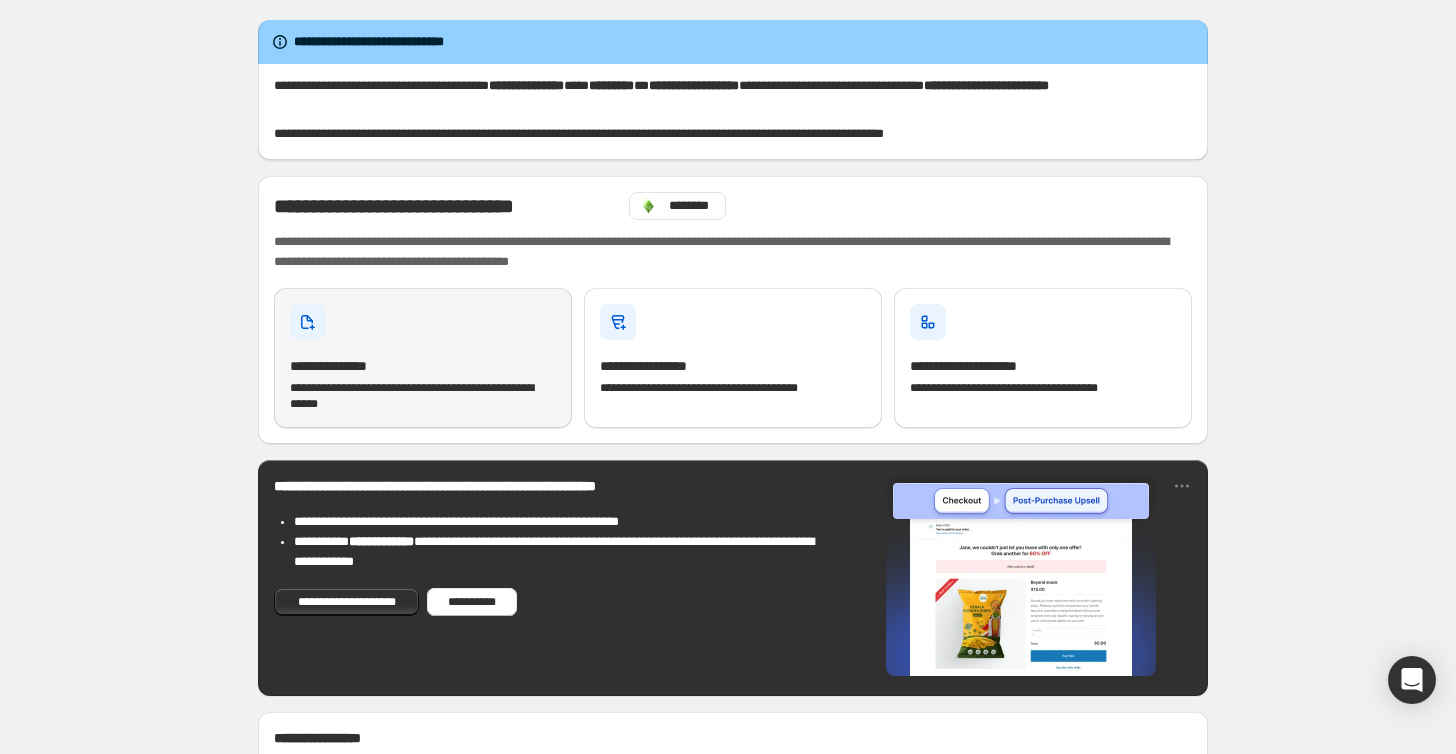 click on "**********" at bounding box center [423, 366] 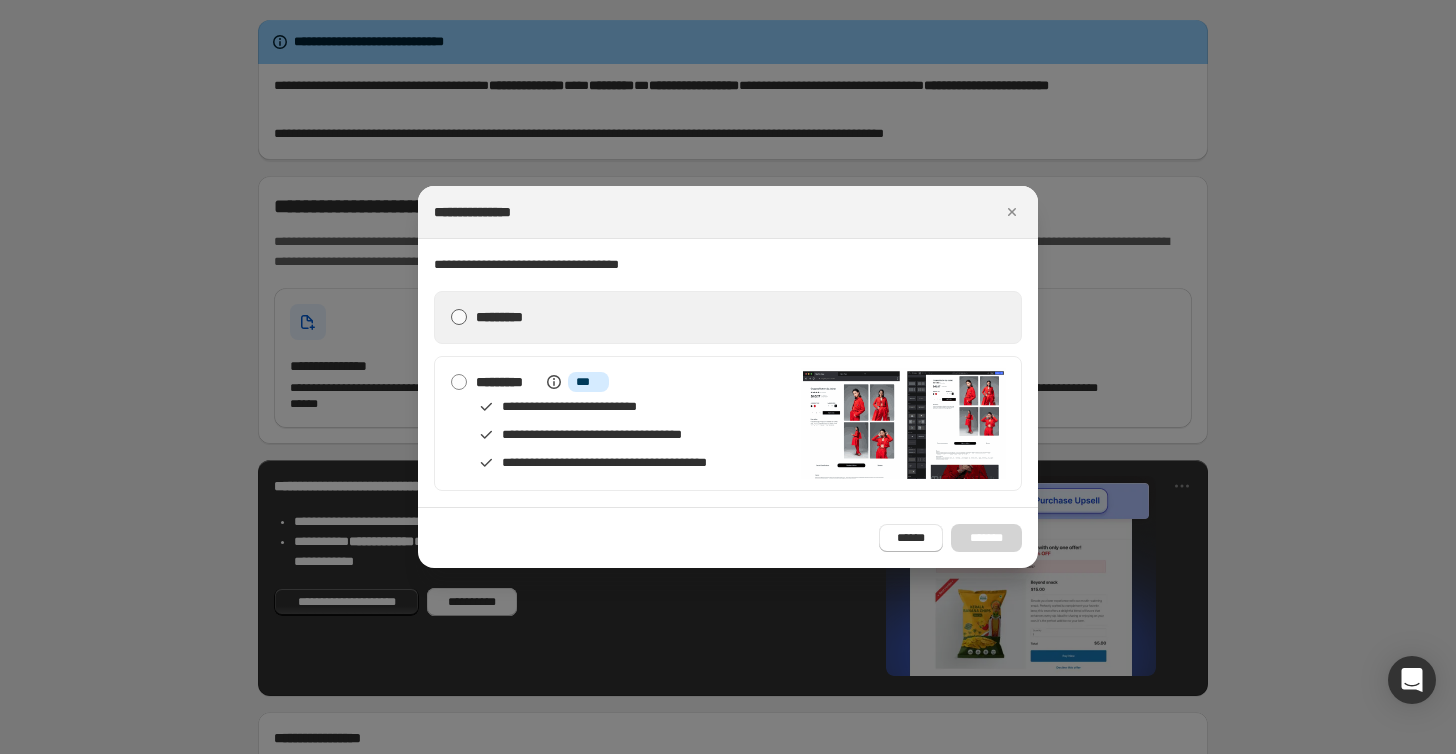 click at bounding box center (459, 317) 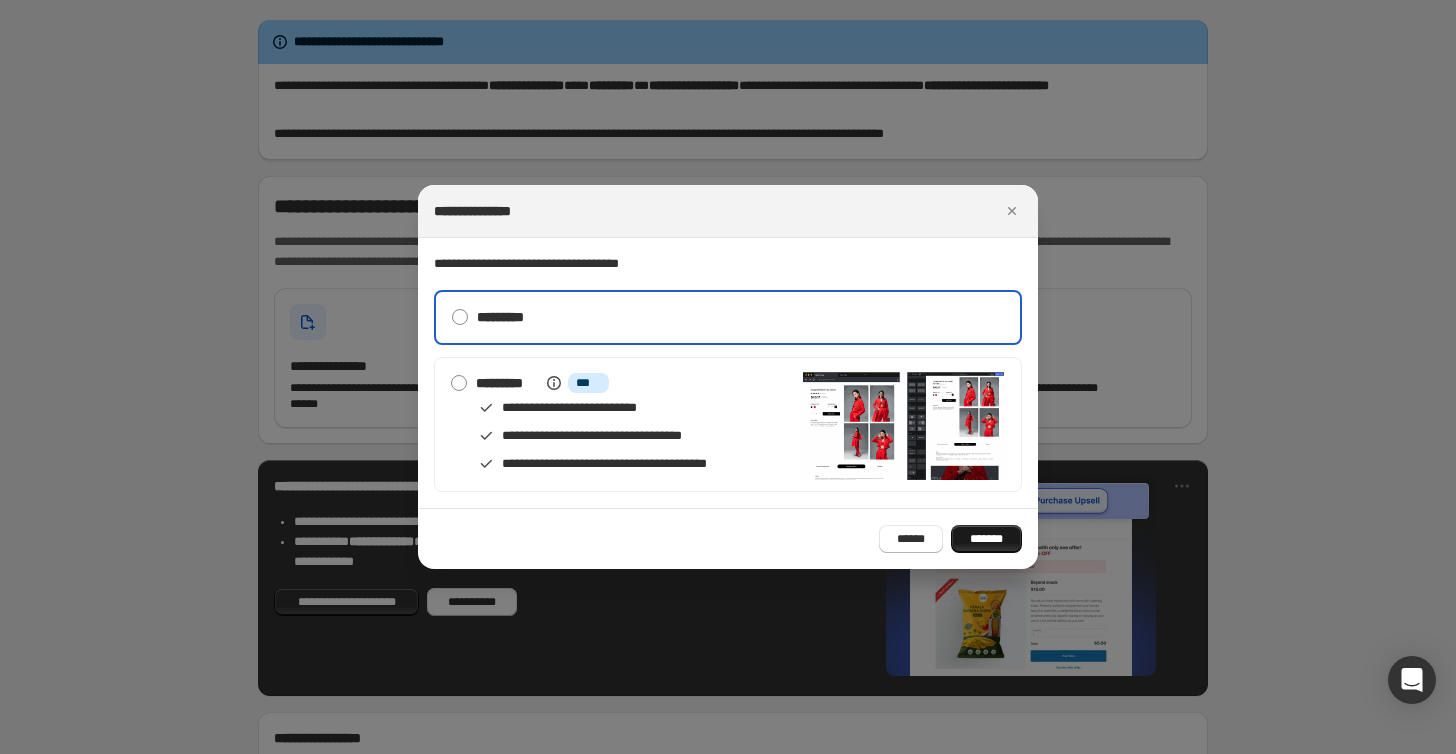 click on "*******" at bounding box center [986, 539] 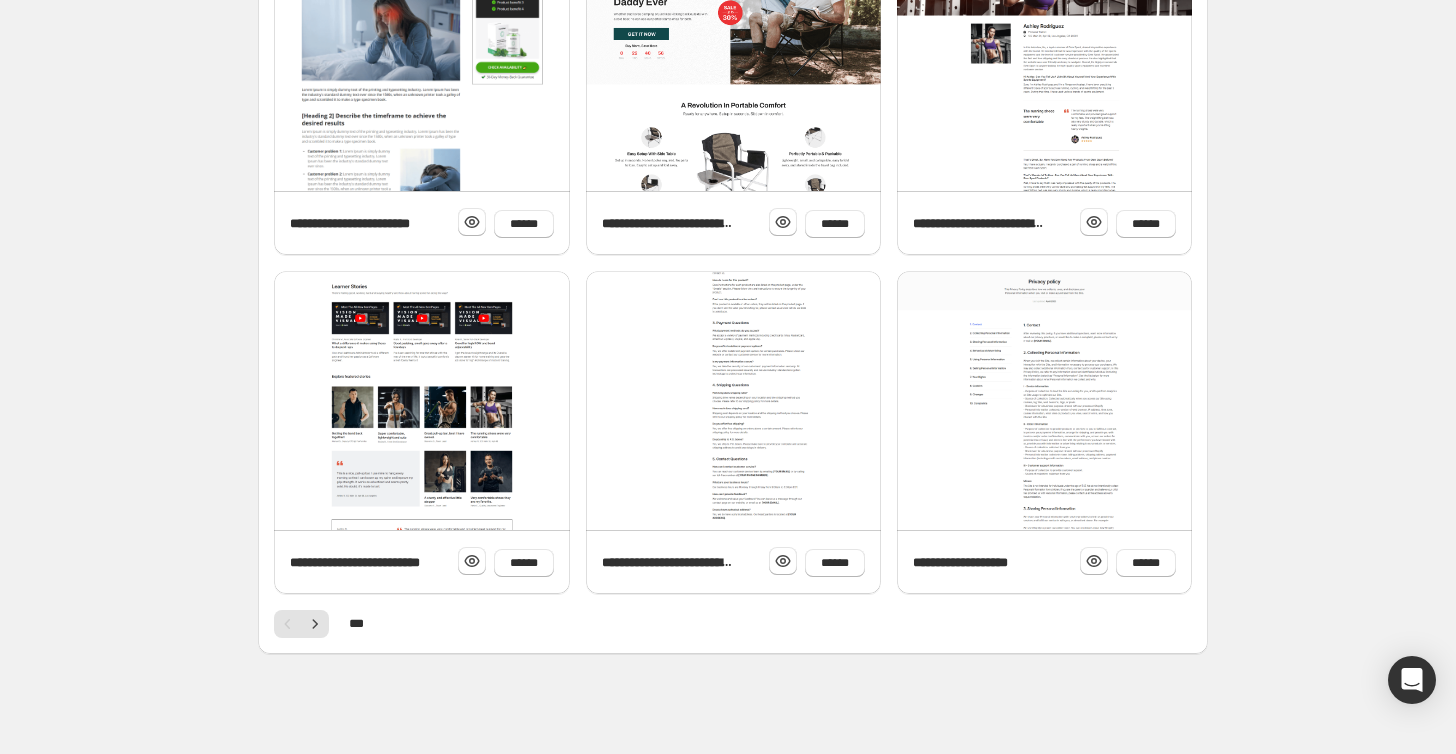scroll, scrollTop: 682, scrollLeft: 0, axis: vertical 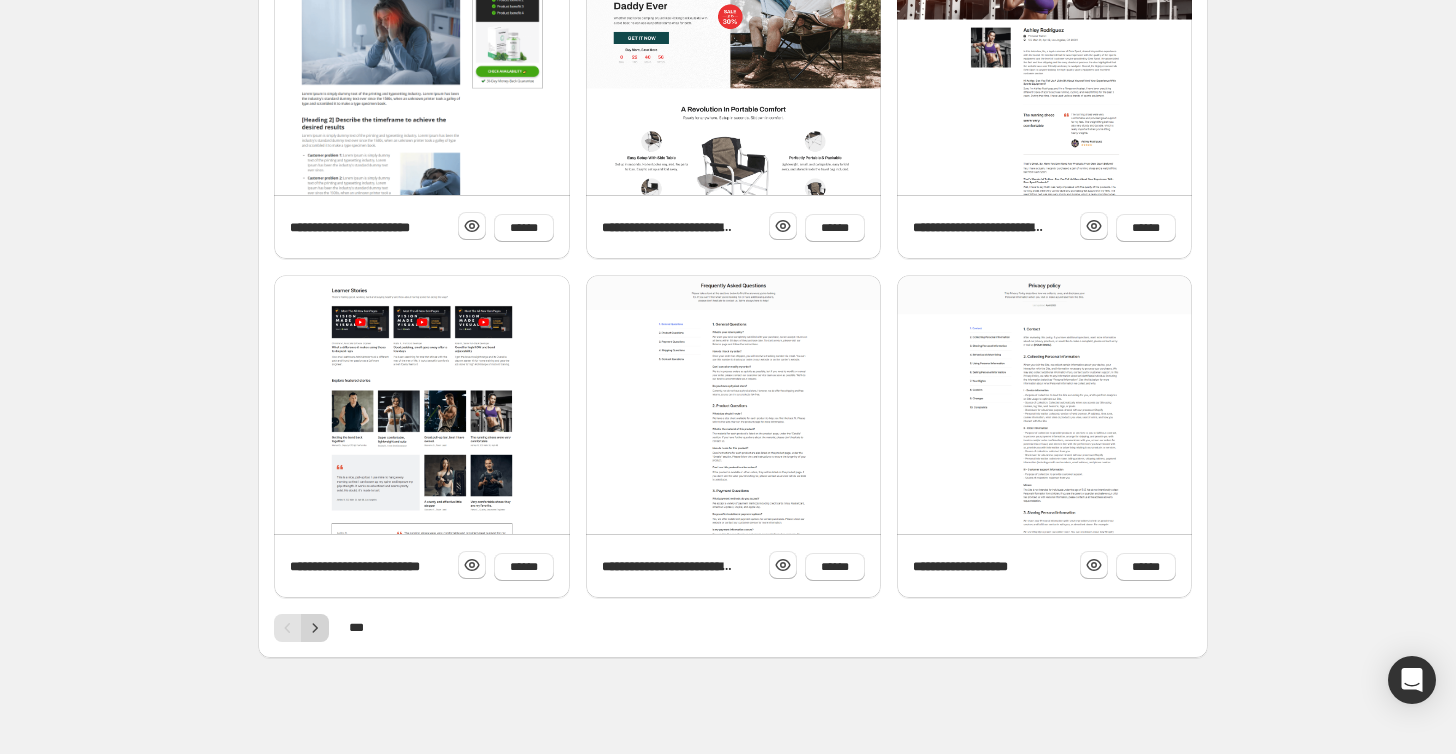 click 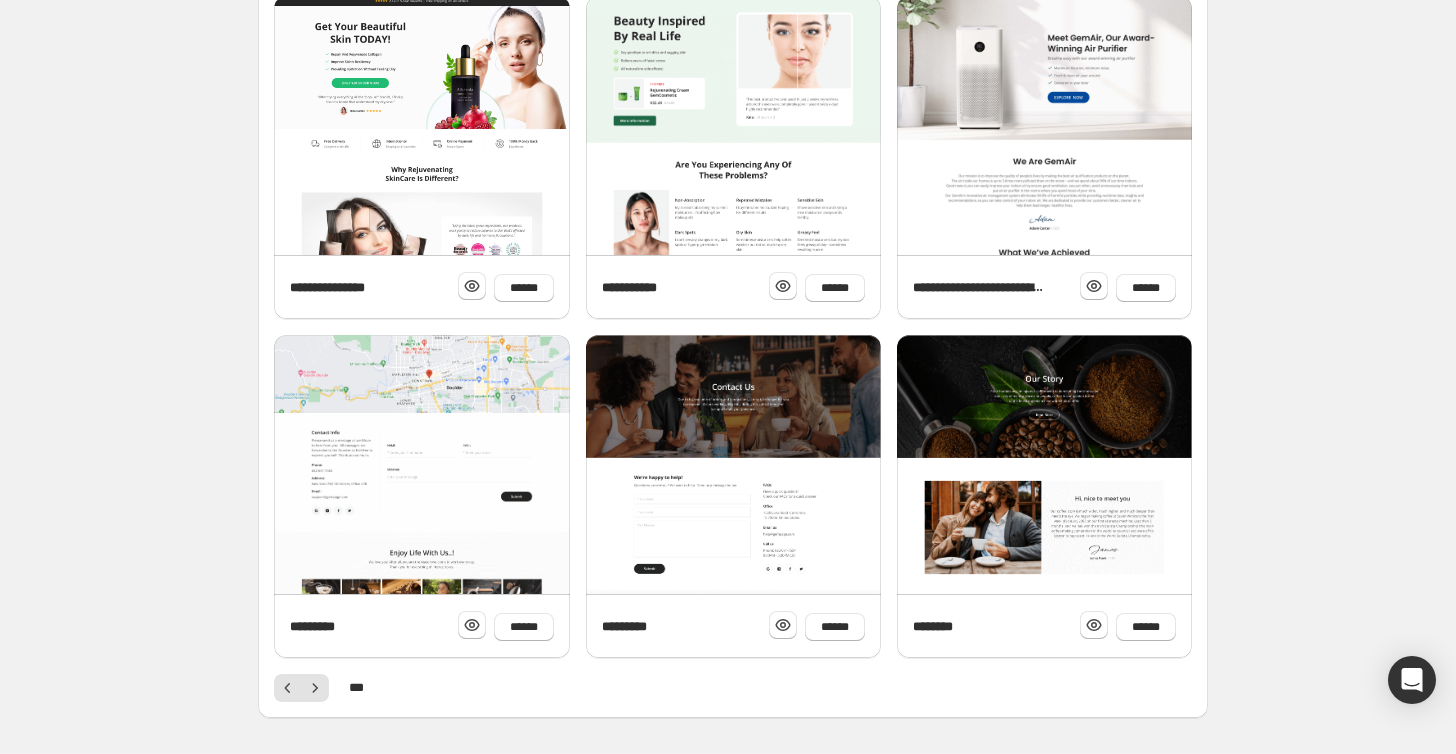 scroll, scrollTop: 686, scrollLeft: 0, axis: vertical 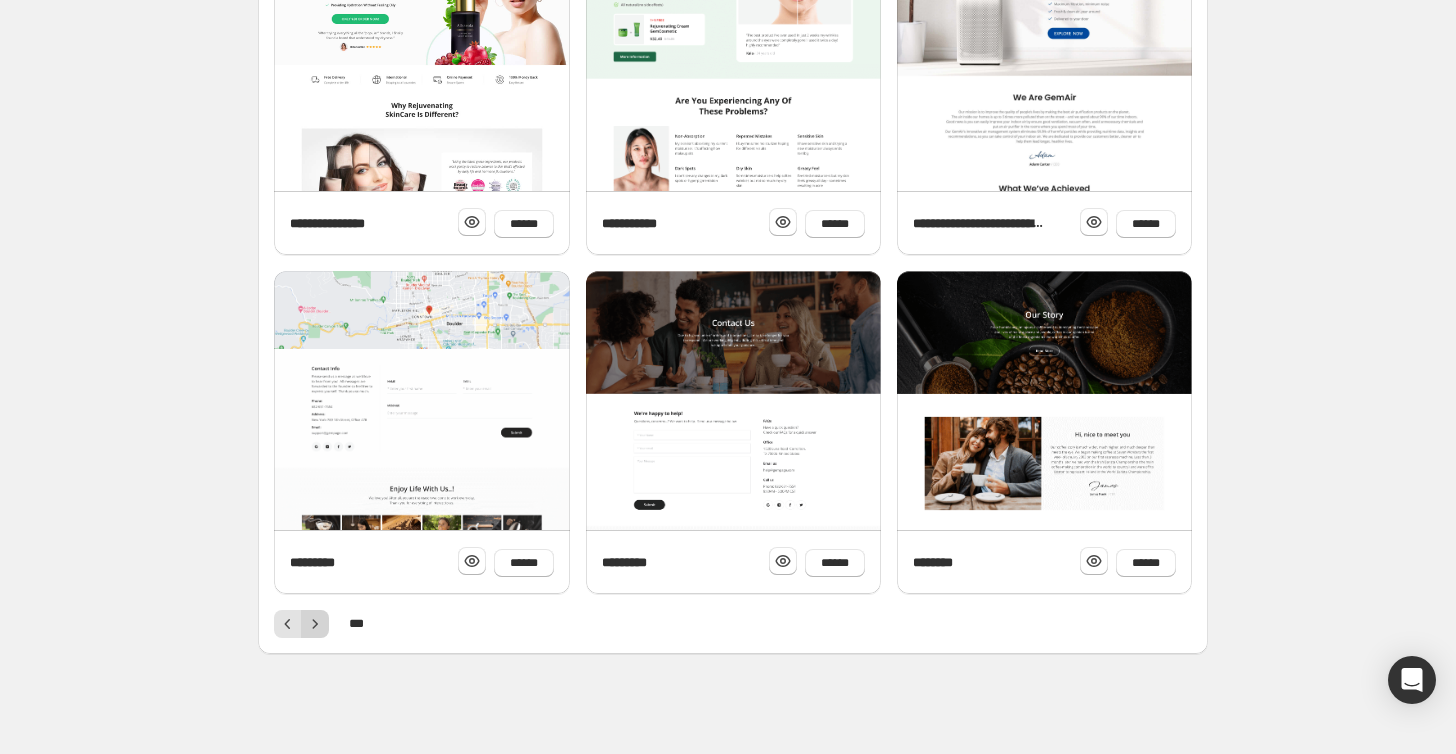 click 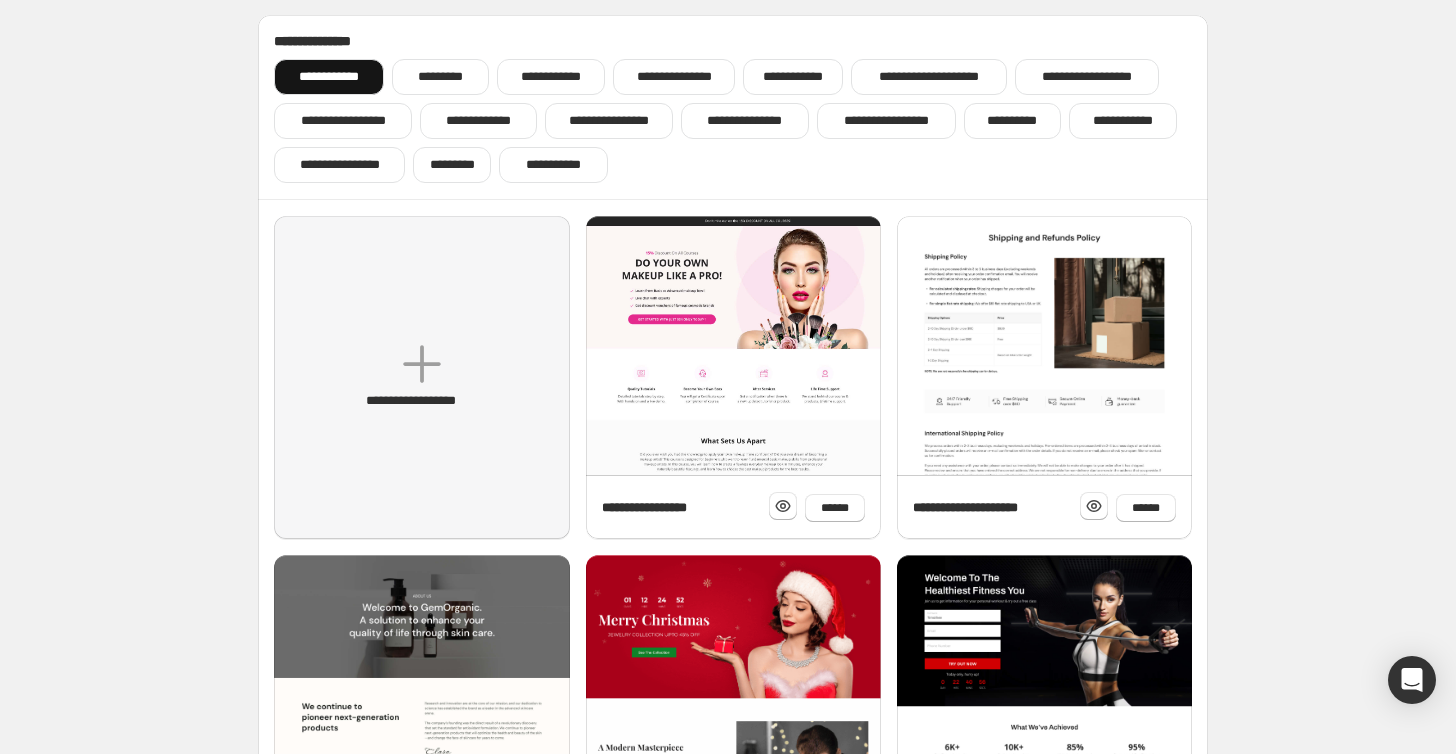 scroll, scrollTop: 503, scrollLeft: 0, axis: vertical 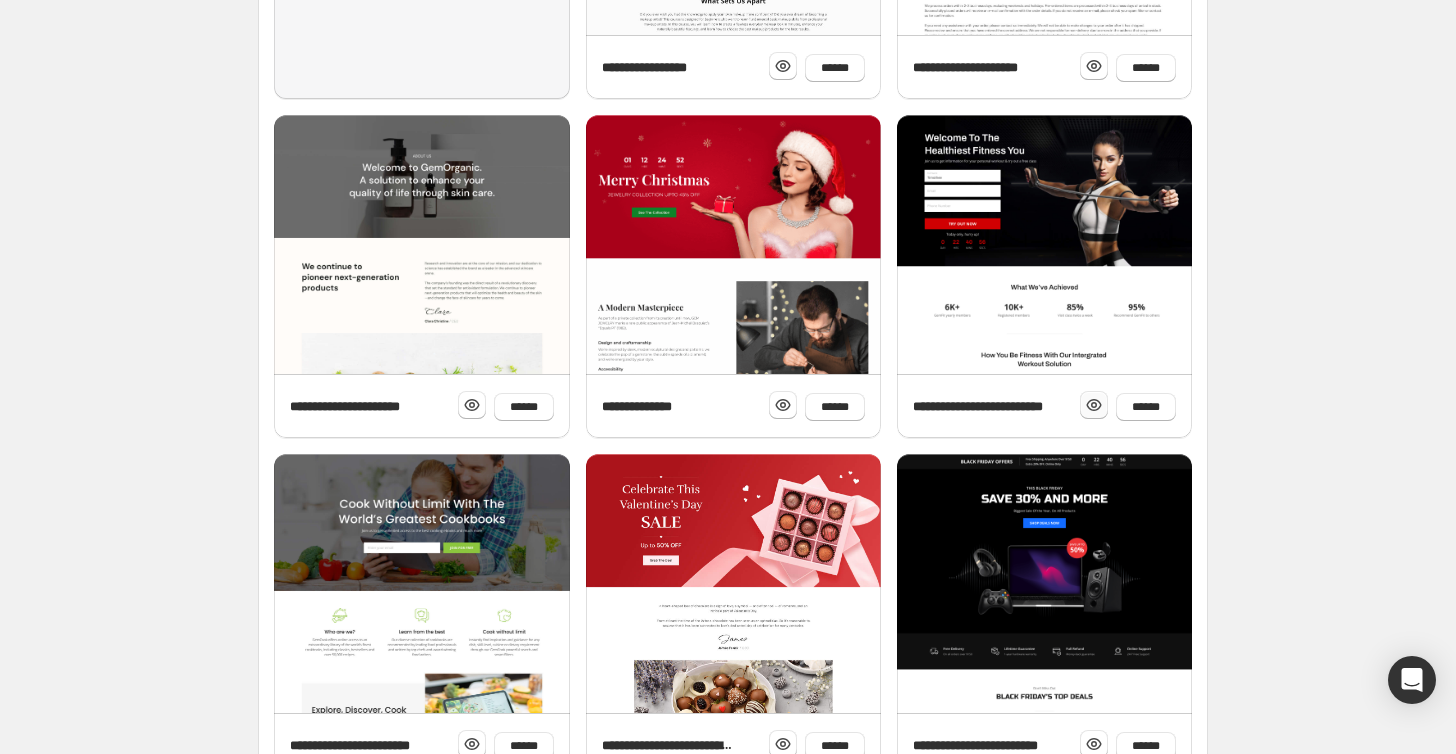 click 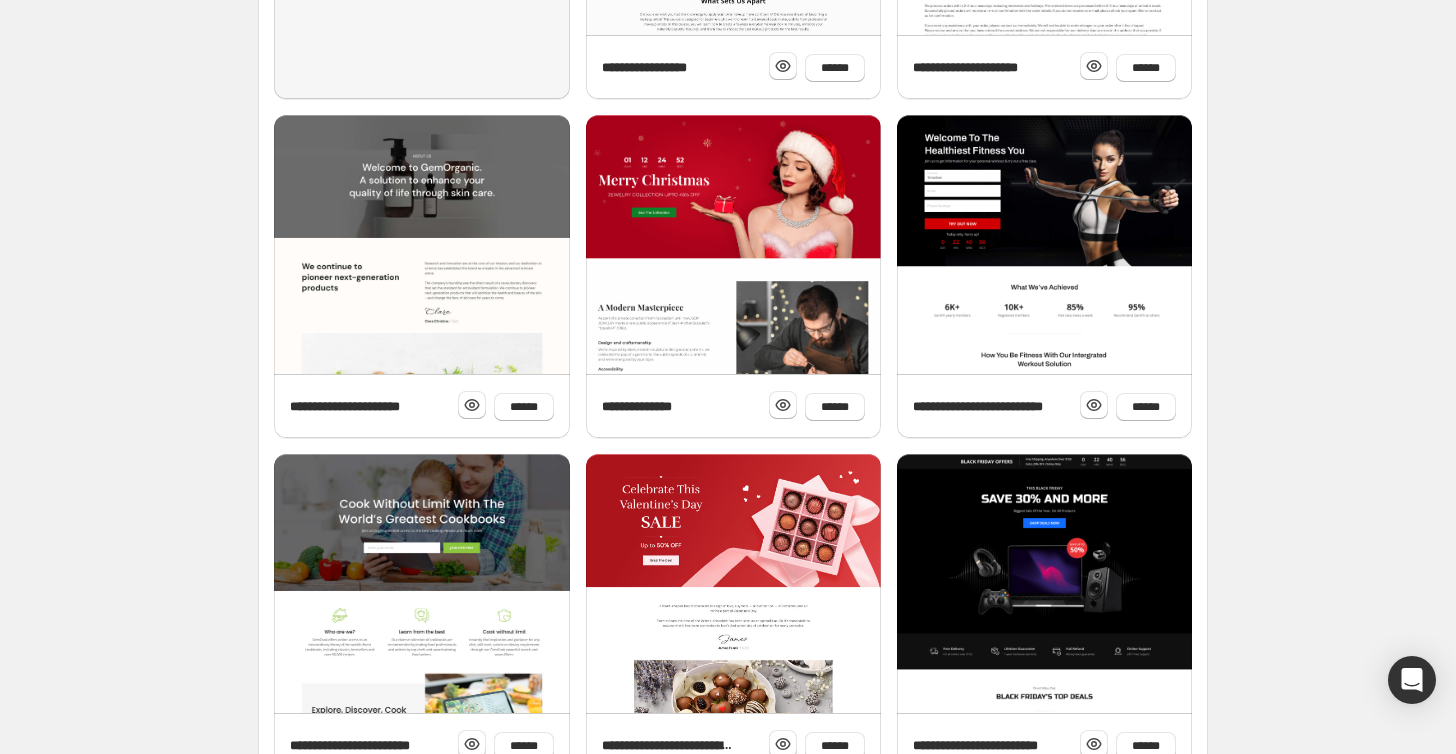 scroll, scrollTop: 686, scrollLeft: 0, axis: vertical 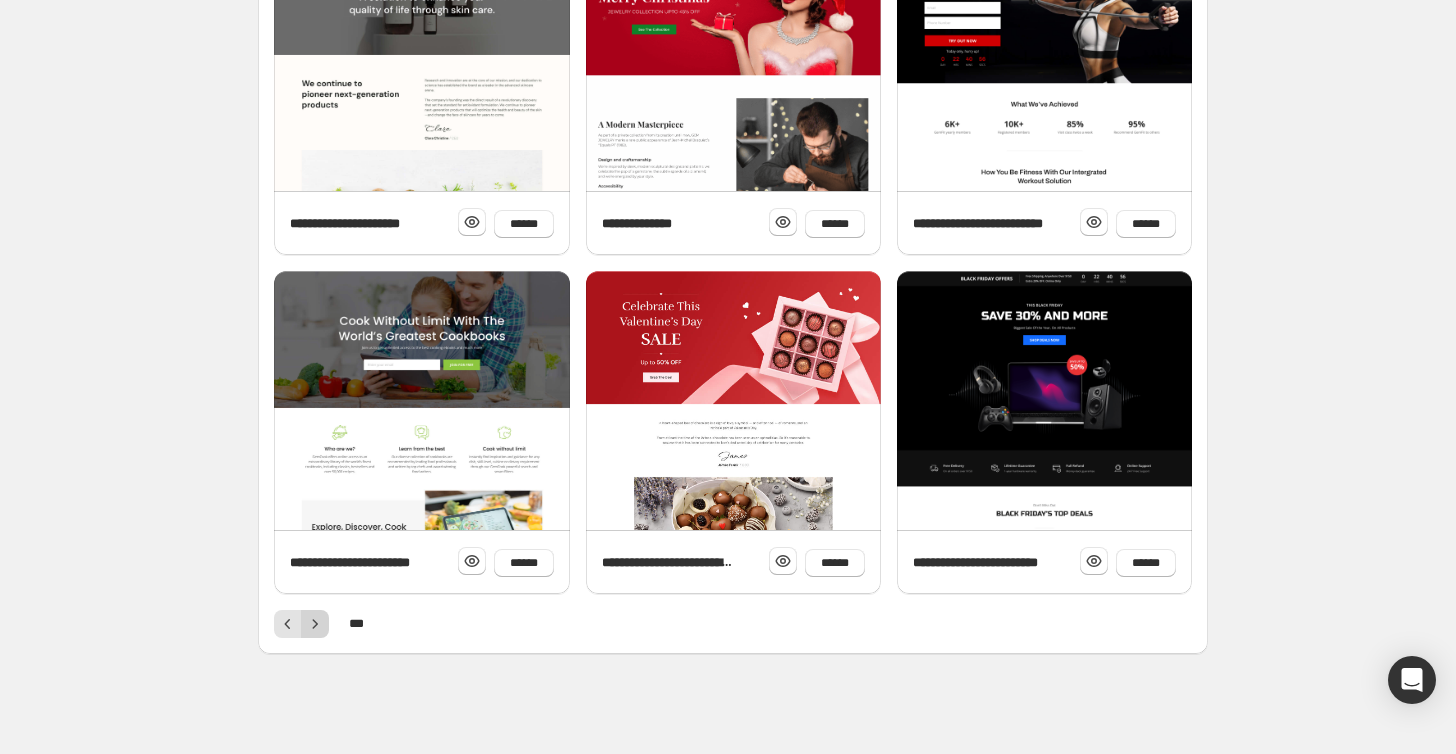 click 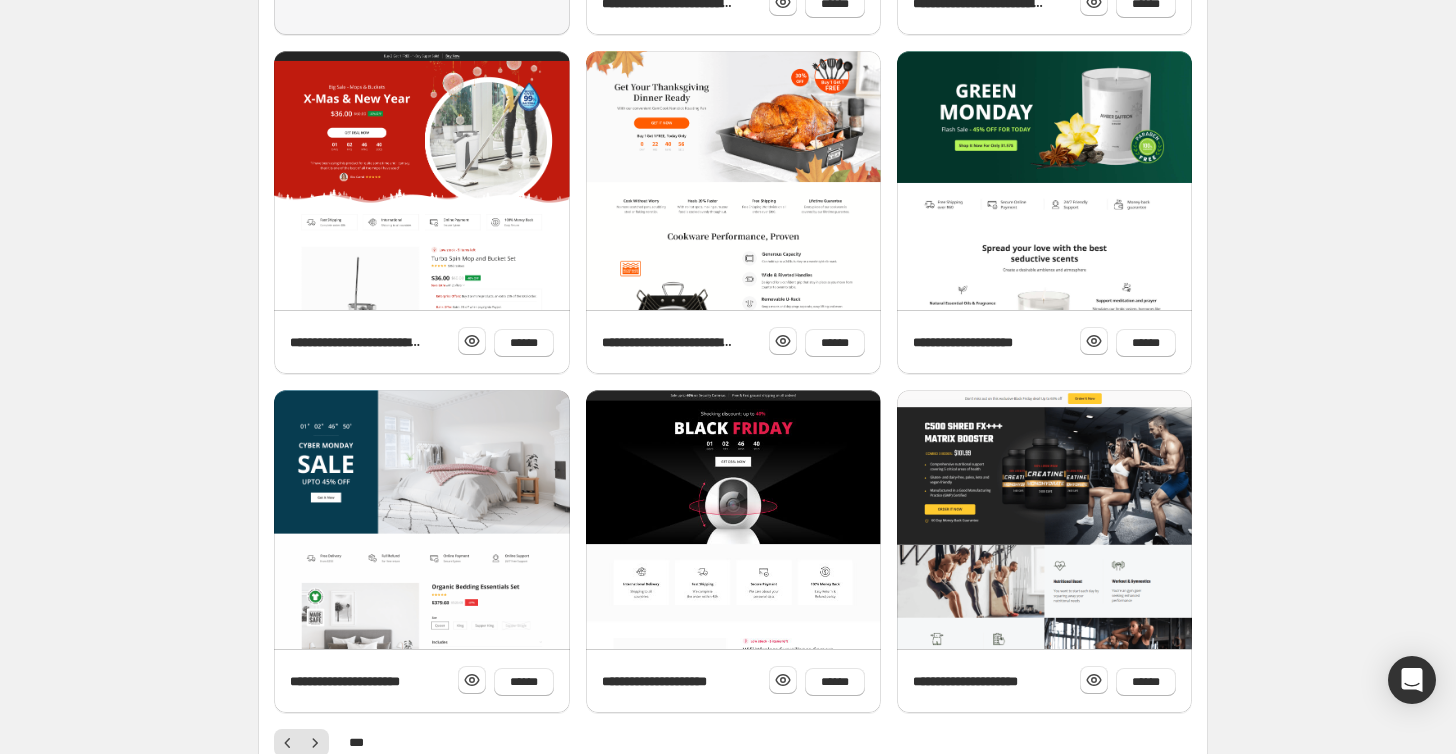 scroll, scrollTop: 686, scrollLeft: 0, axis: vertical 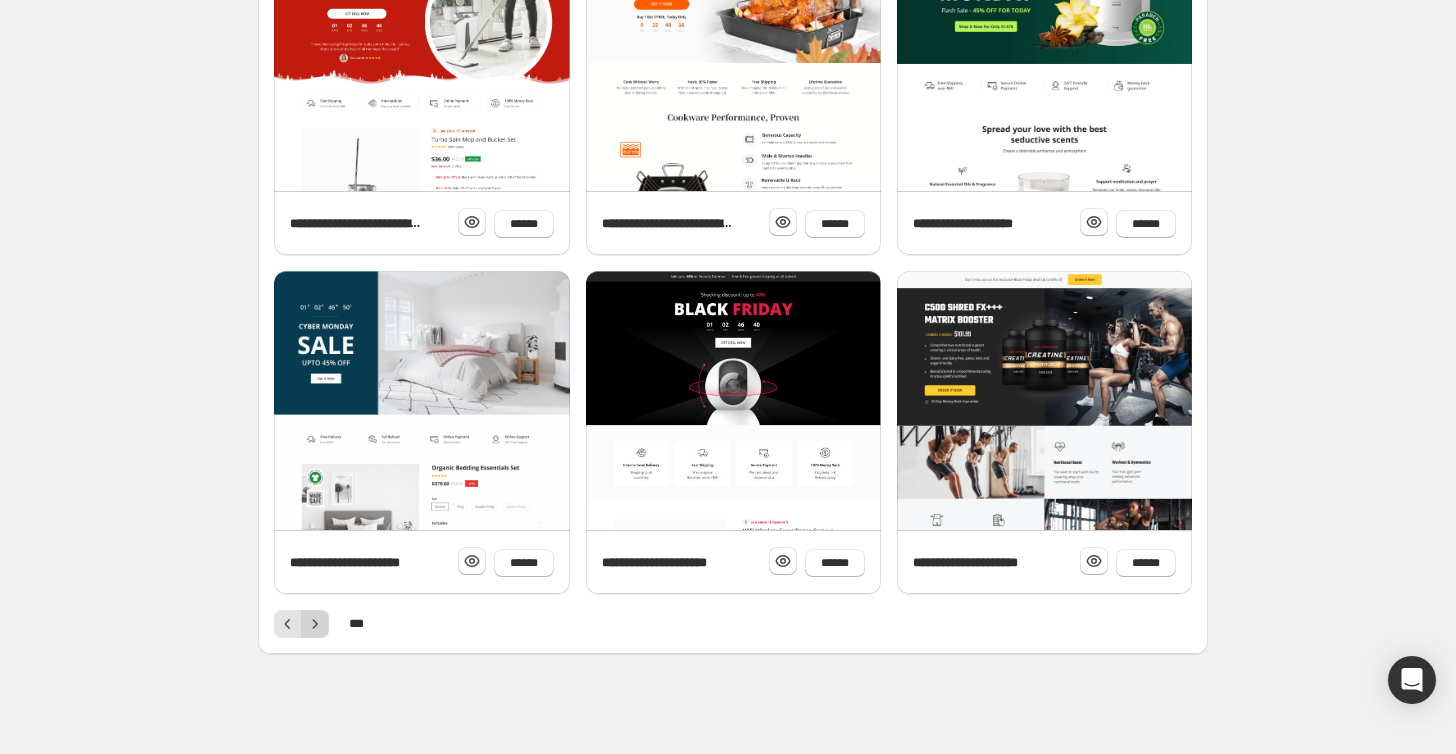 click 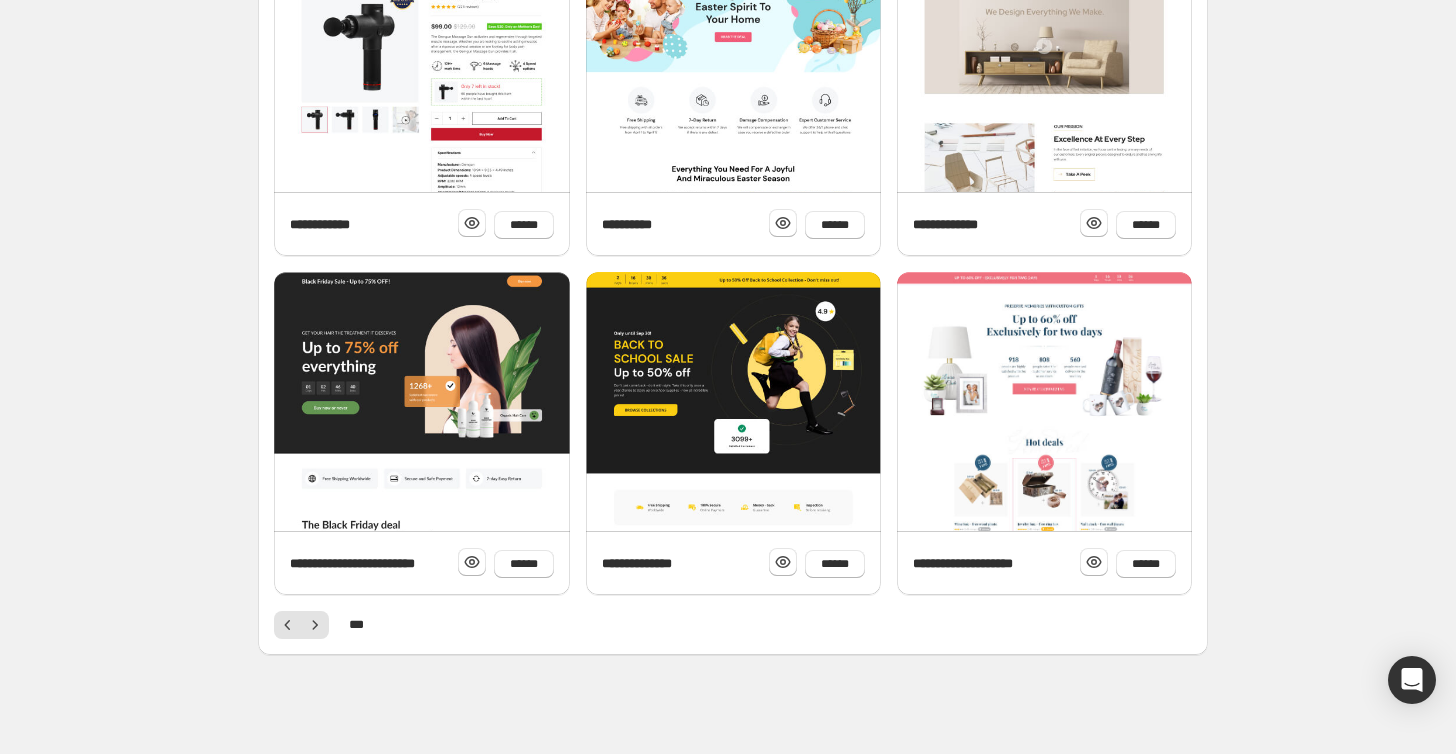 scroll, scrollTop: 654, scrollLeft: 0, axis: vertical 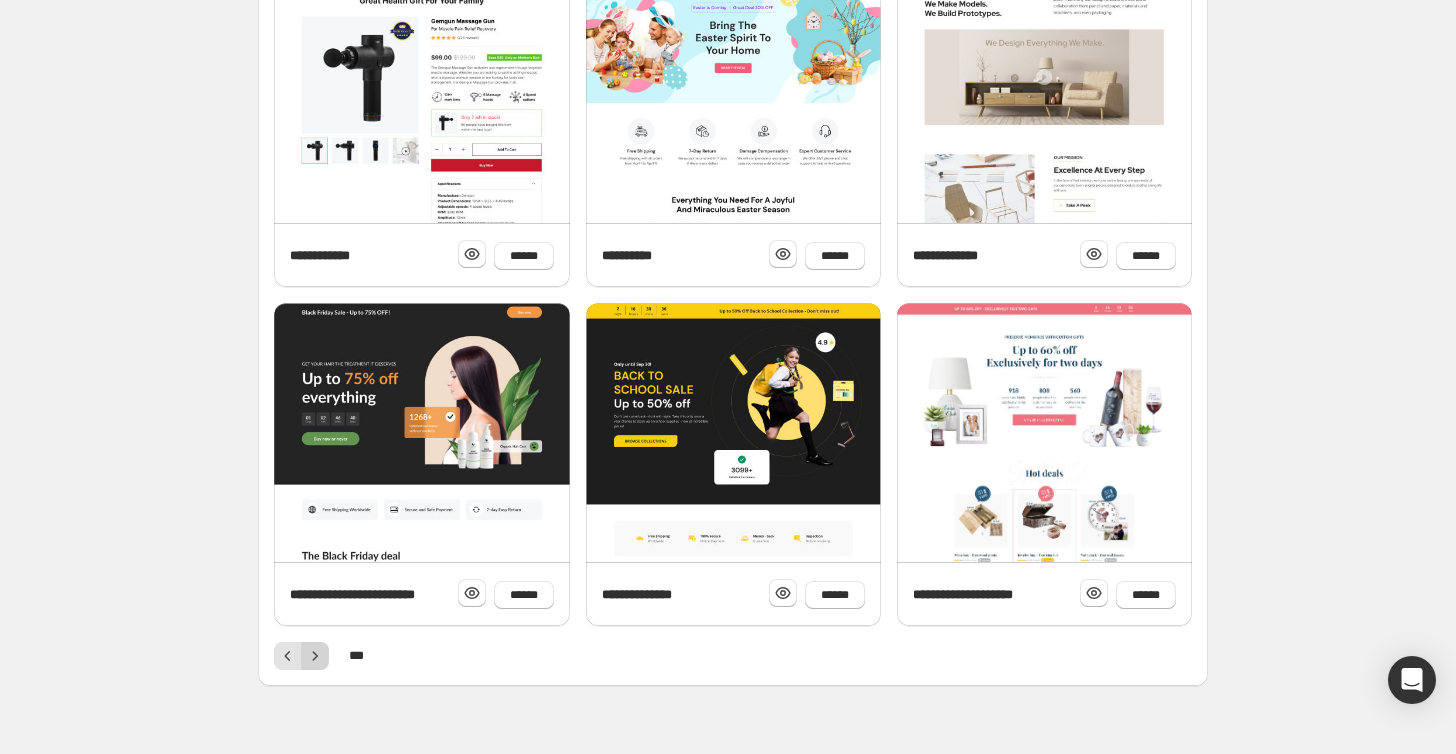 click 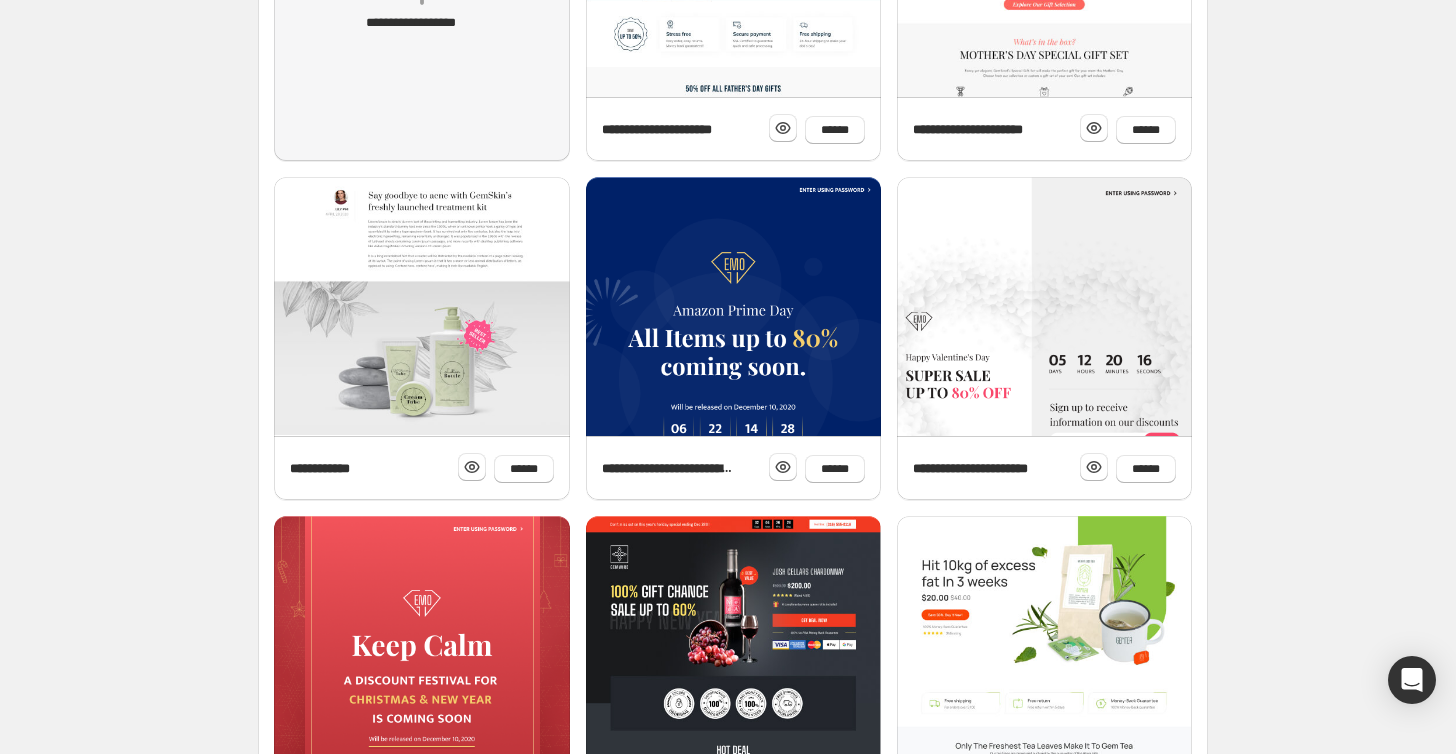 scroll, scrollTop: 662, scrollLeft: 0, axis: vertical 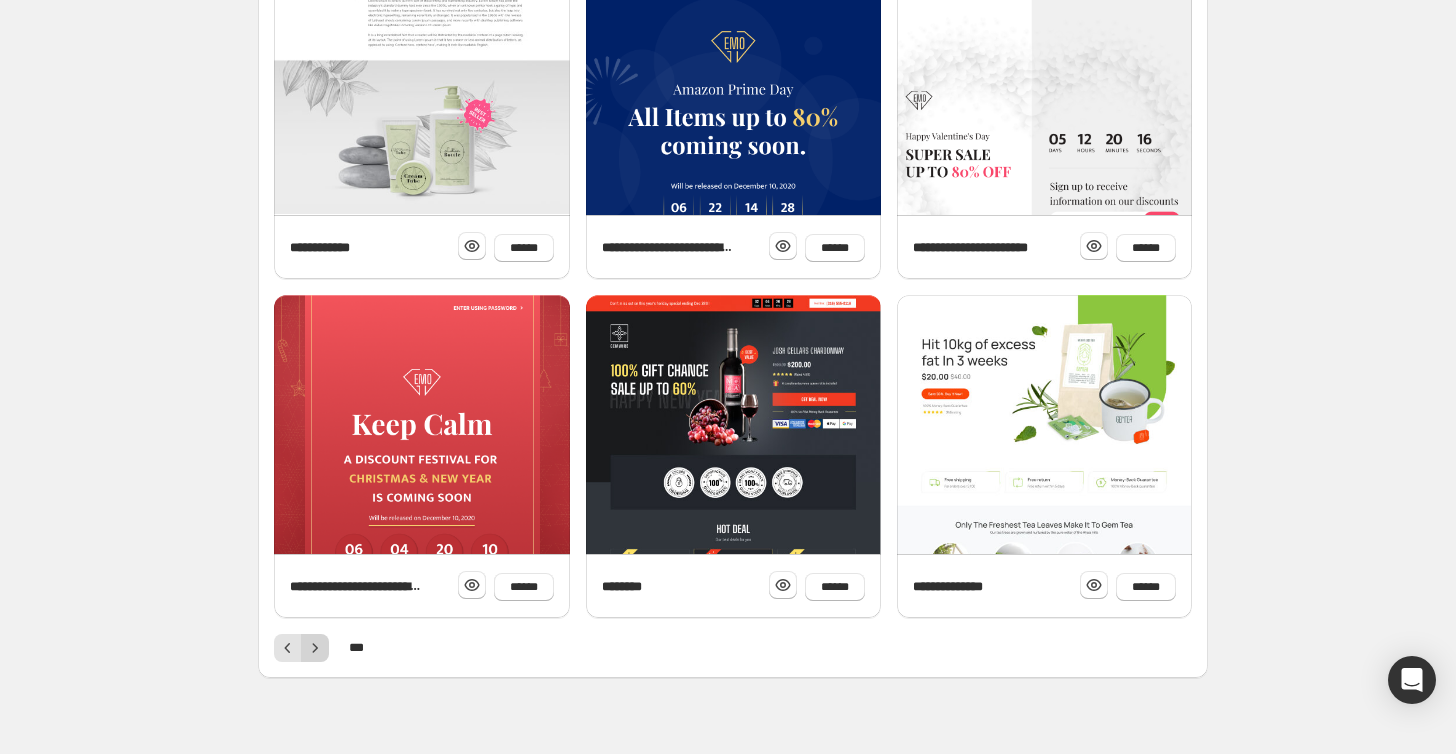 click 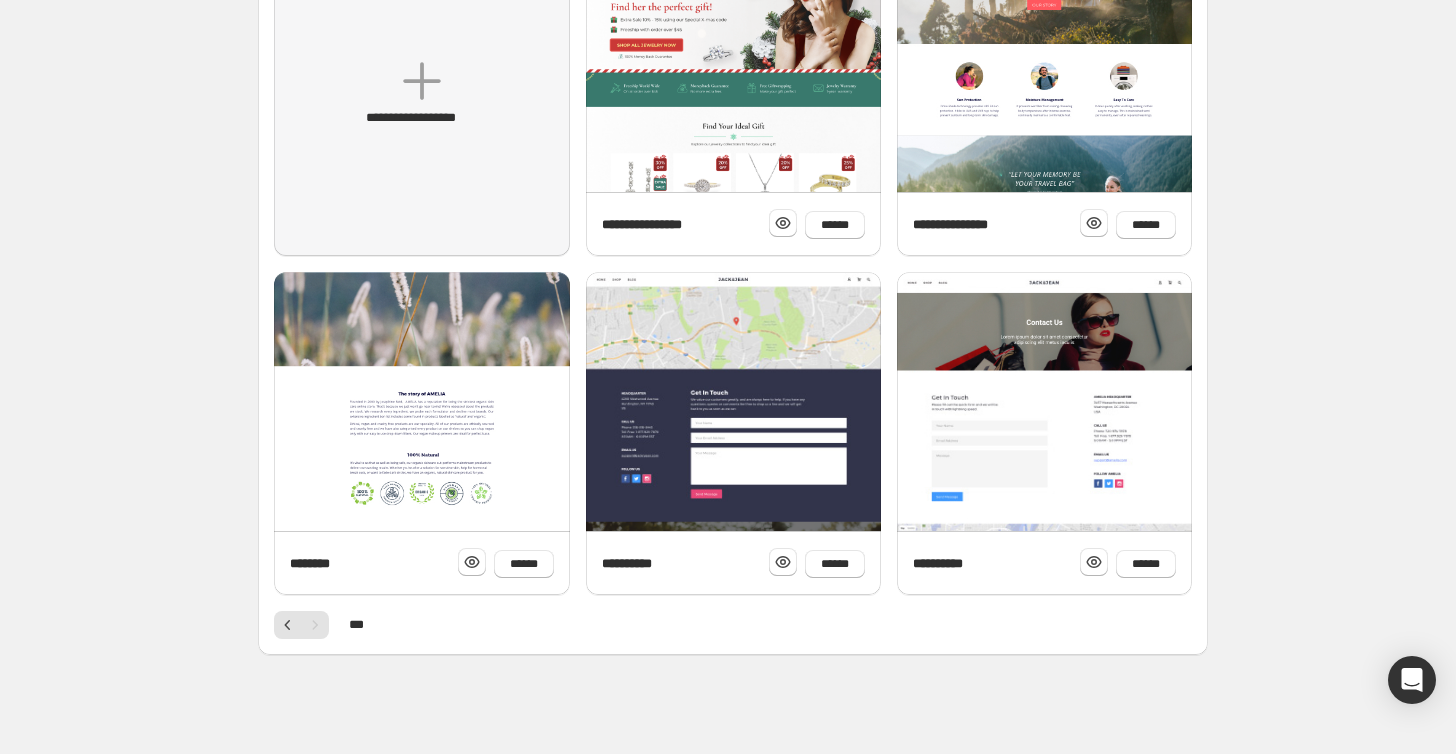 scroll, scrollTop: 0, scrollLeft: 0, axis: both 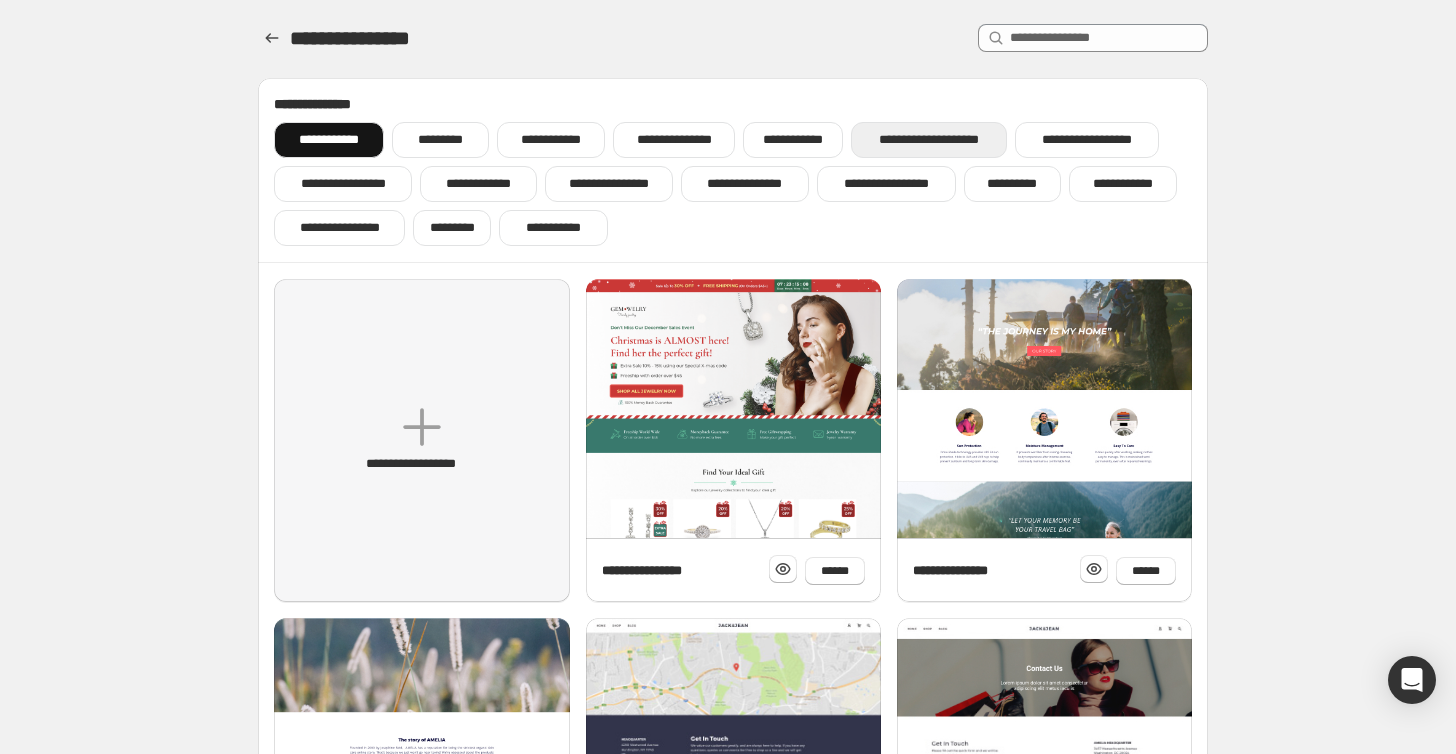 click on "**********" at bounding box center (928, 140) 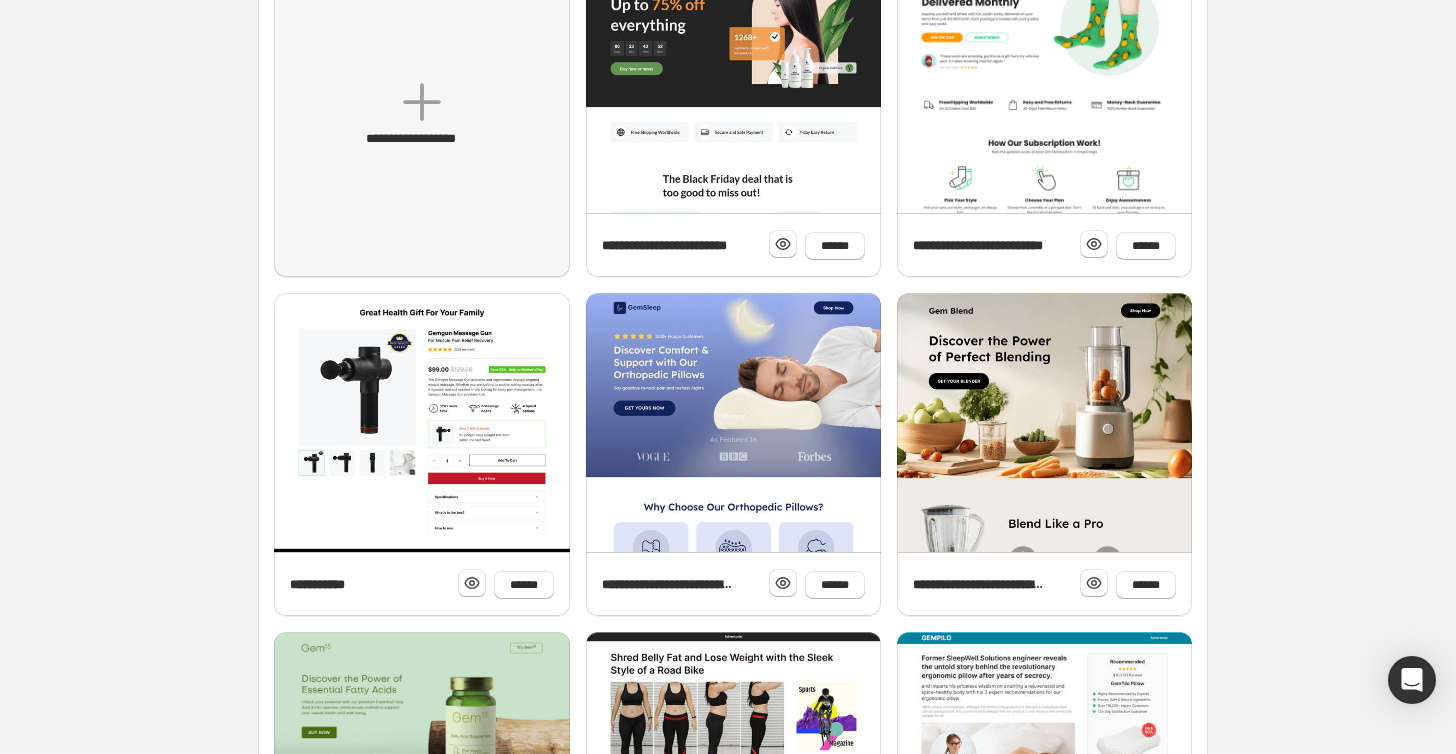 scroll, scrollTop: 618, scrollLeft: 0, axis: vertical 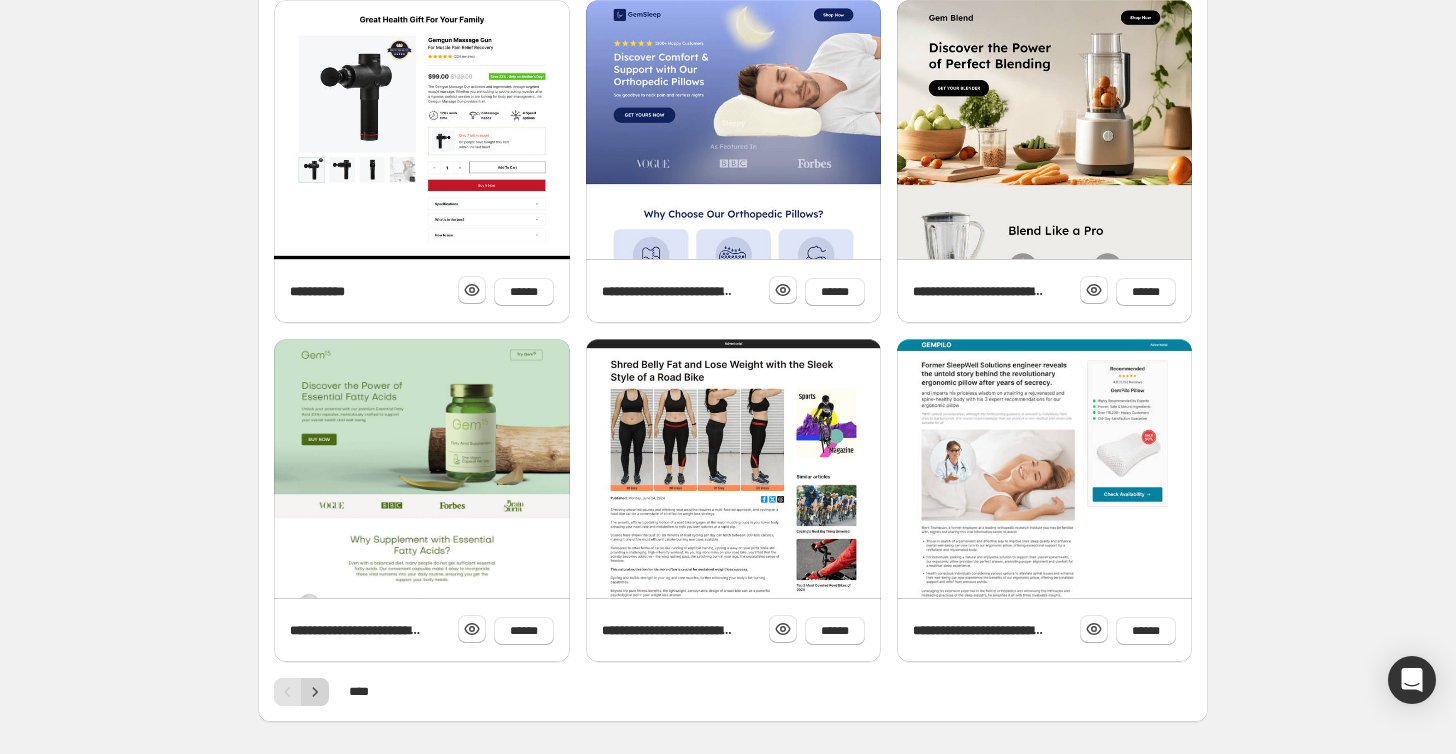 click 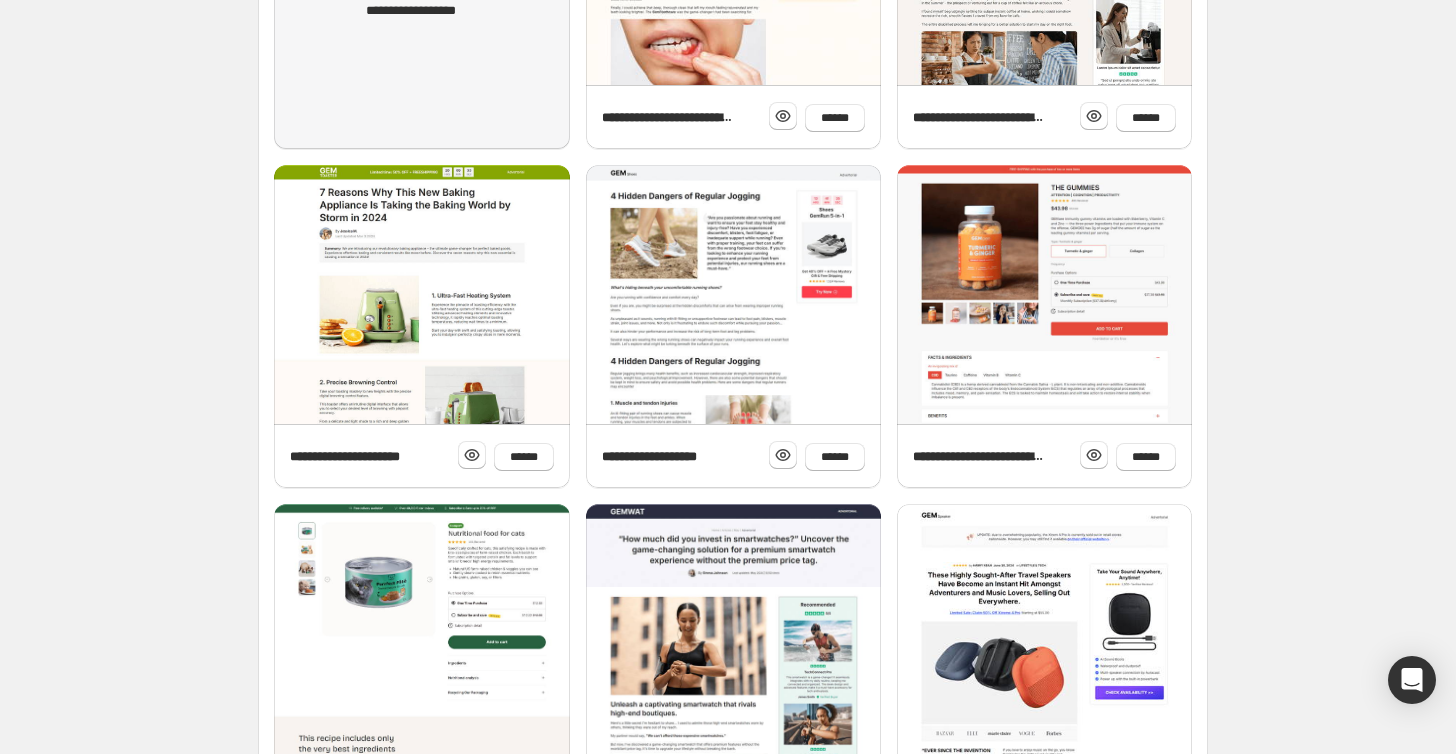 scroll, scrollTop: 686, scrollLeft: 0, axis: vertical 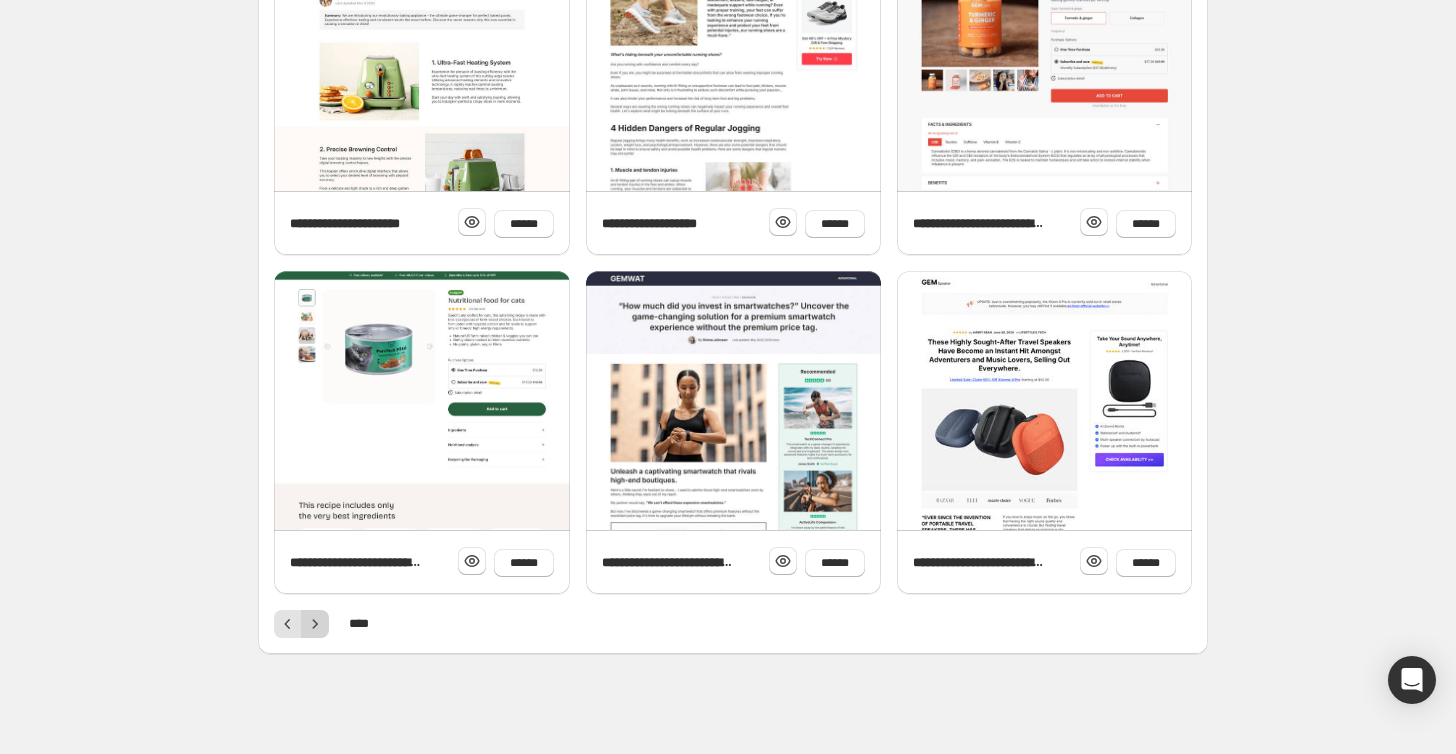click 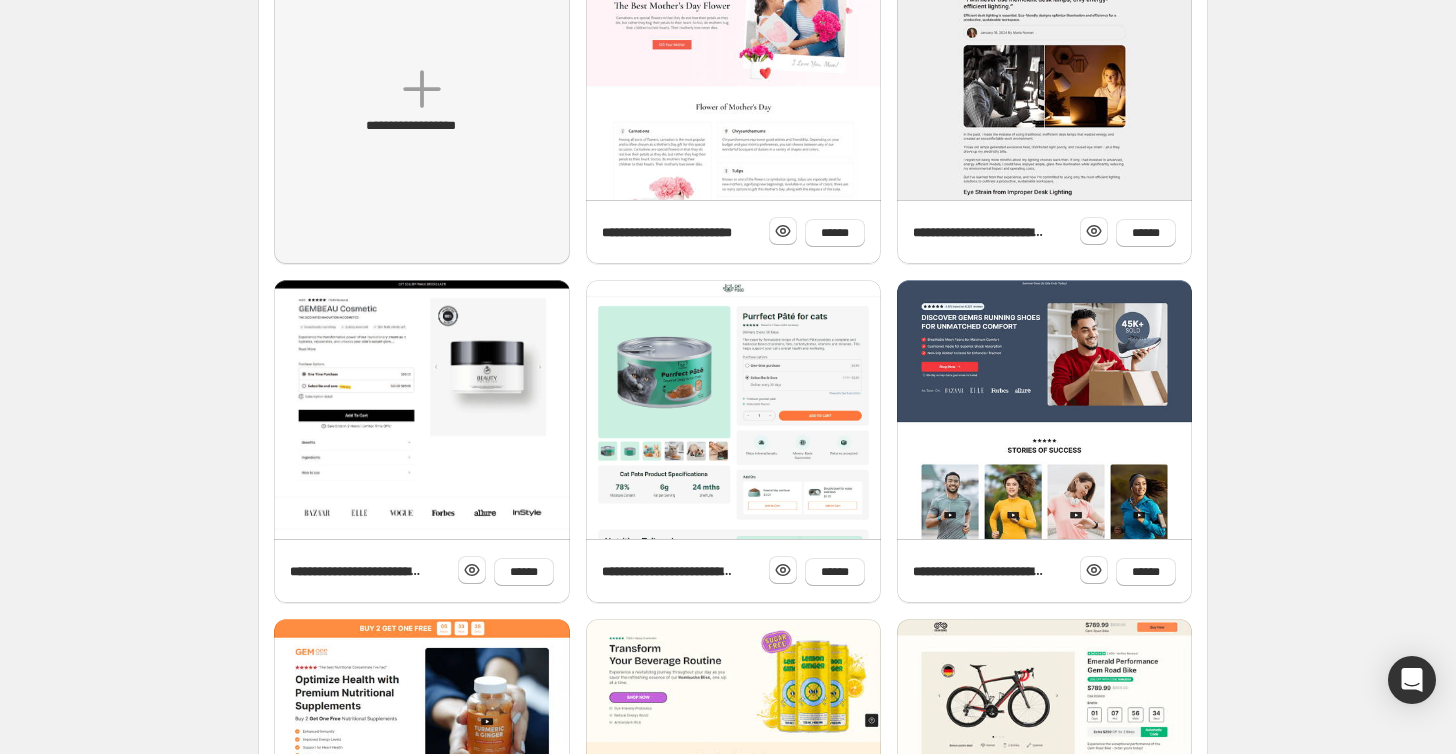 scroll, scrollTop: 604, scrollLeft: 0, axis: vertical 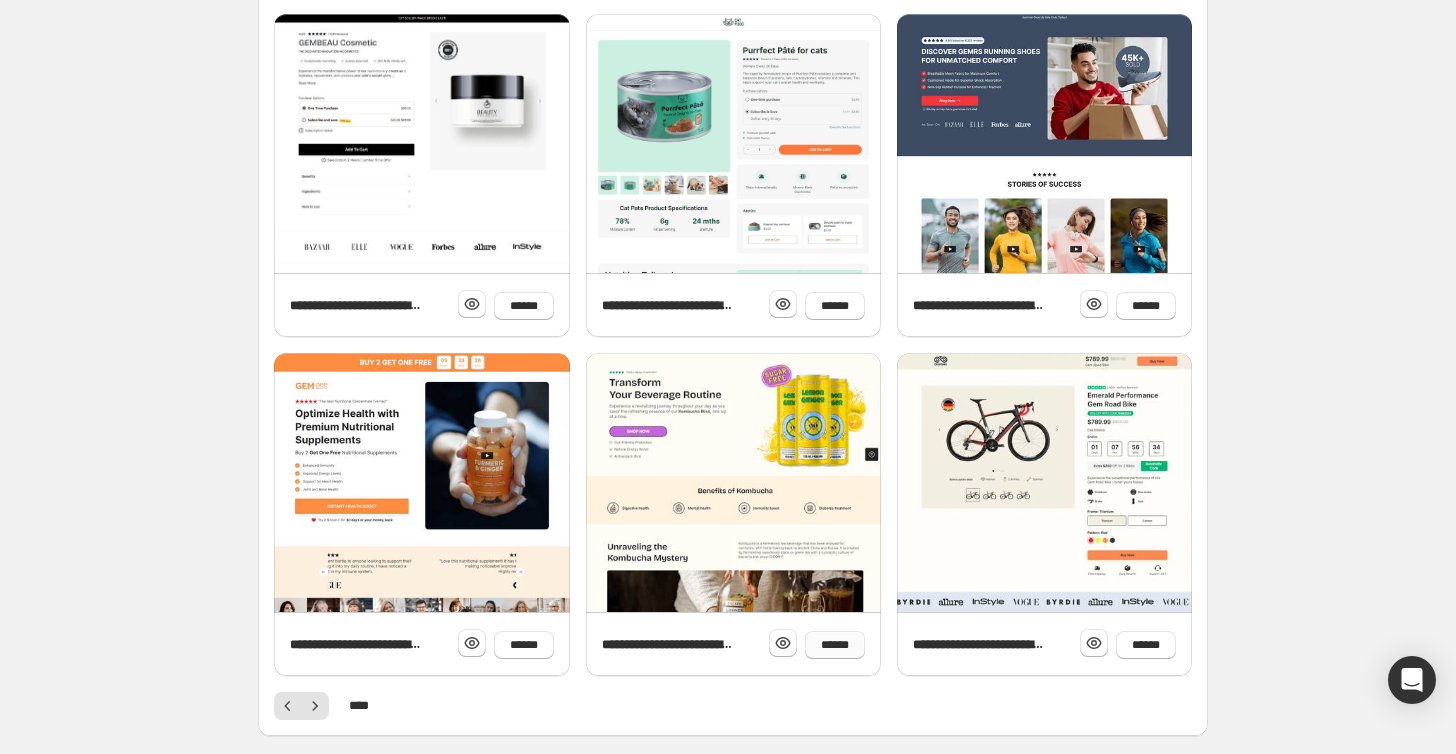 click on "******" at bounding box center (835, 645) 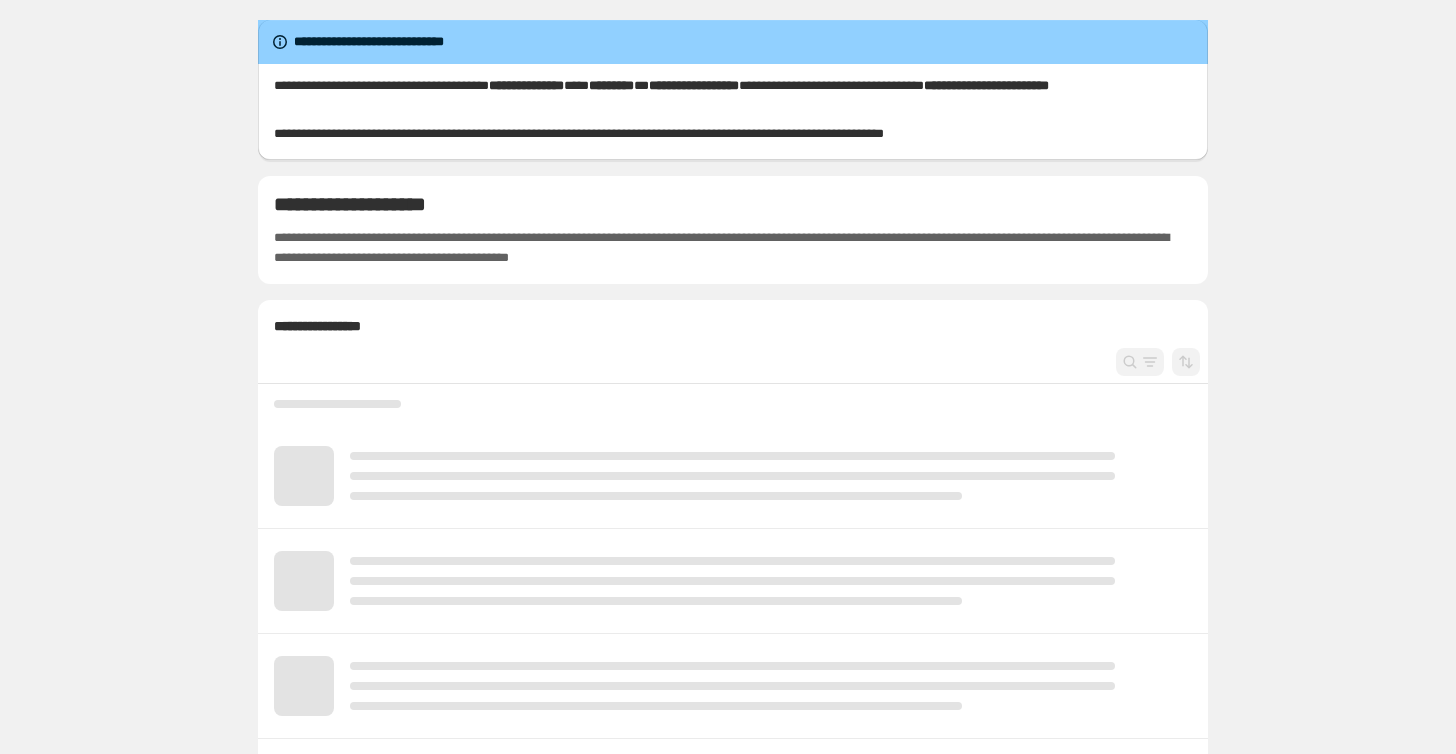 scroll, scrollTop: 0, scrollLeft: 0, axis: both 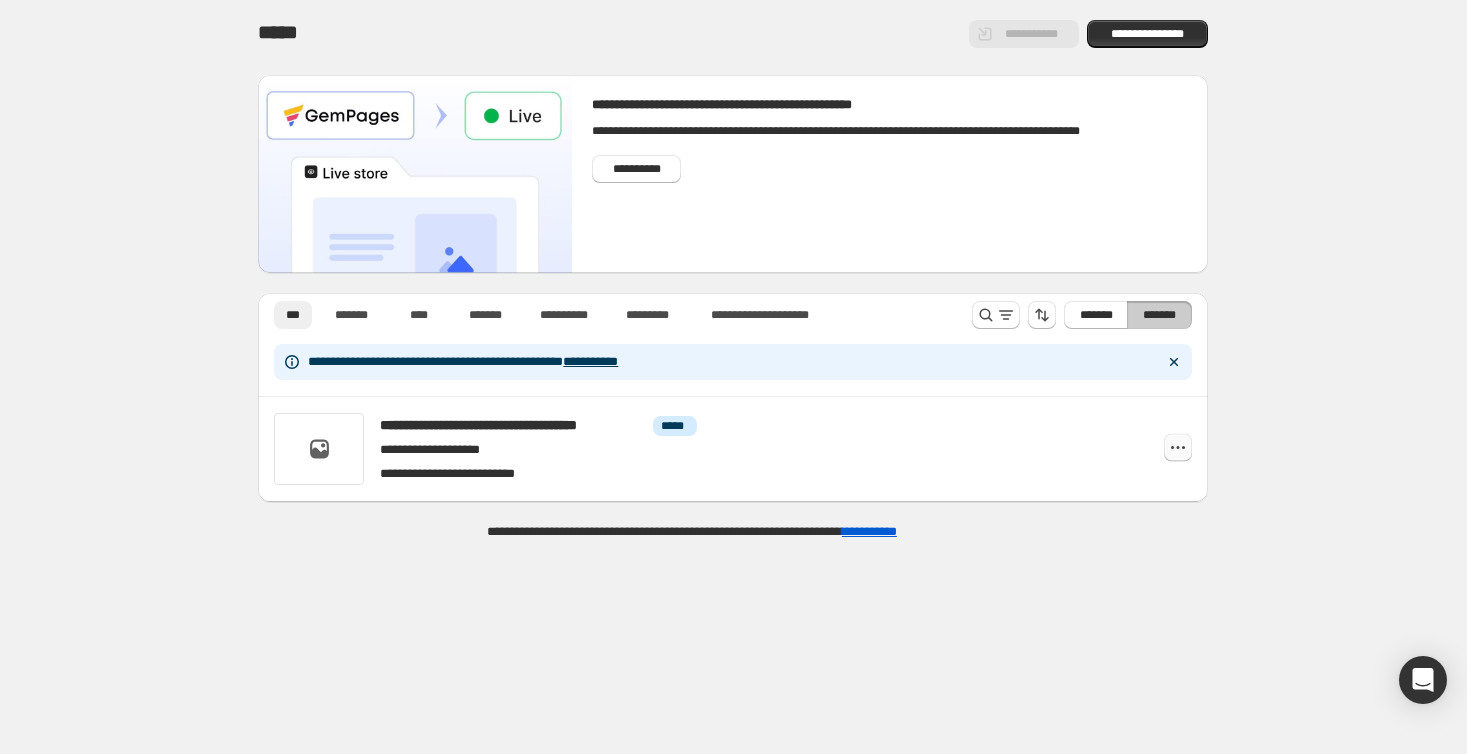click 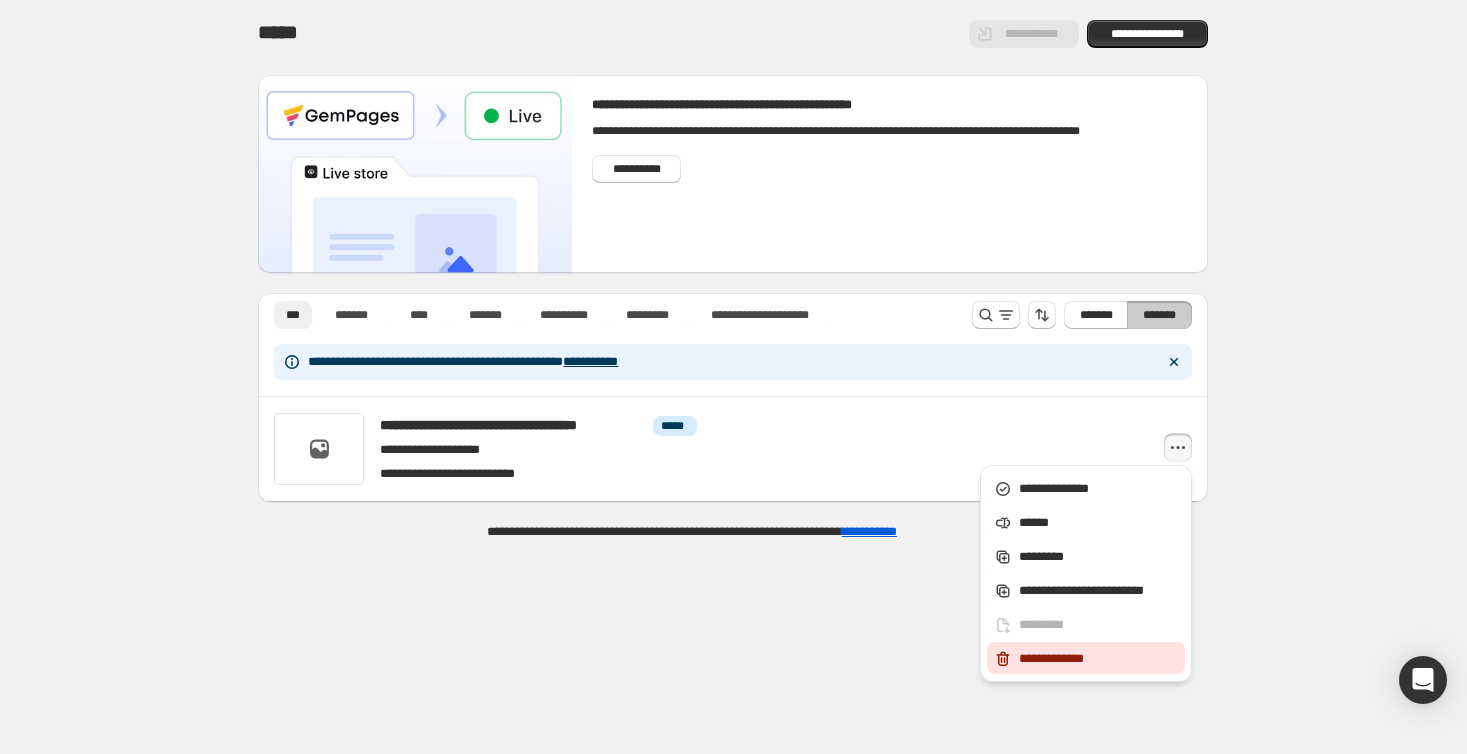 click on "**********" at bounding box center [1099, 659] 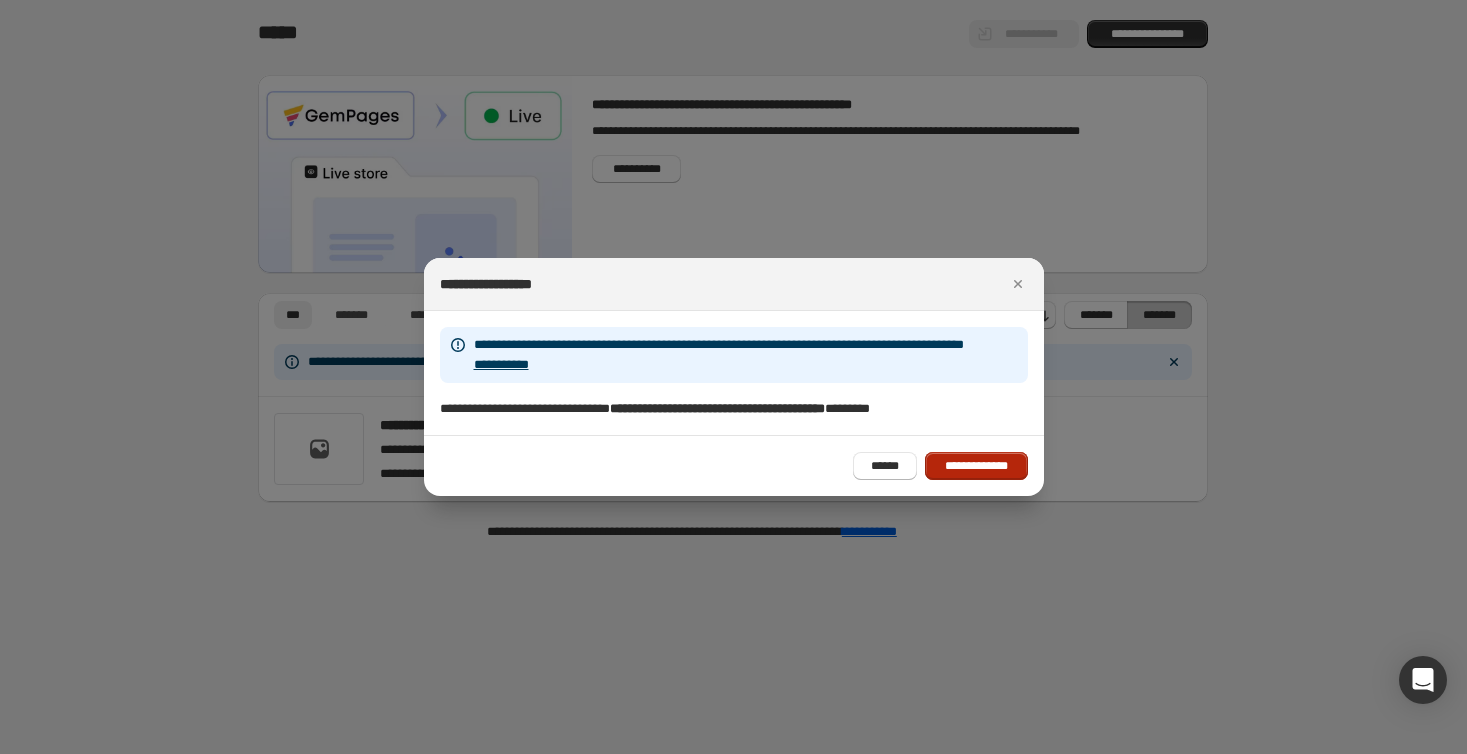 click on "**********" at bounding box center [976, 466] 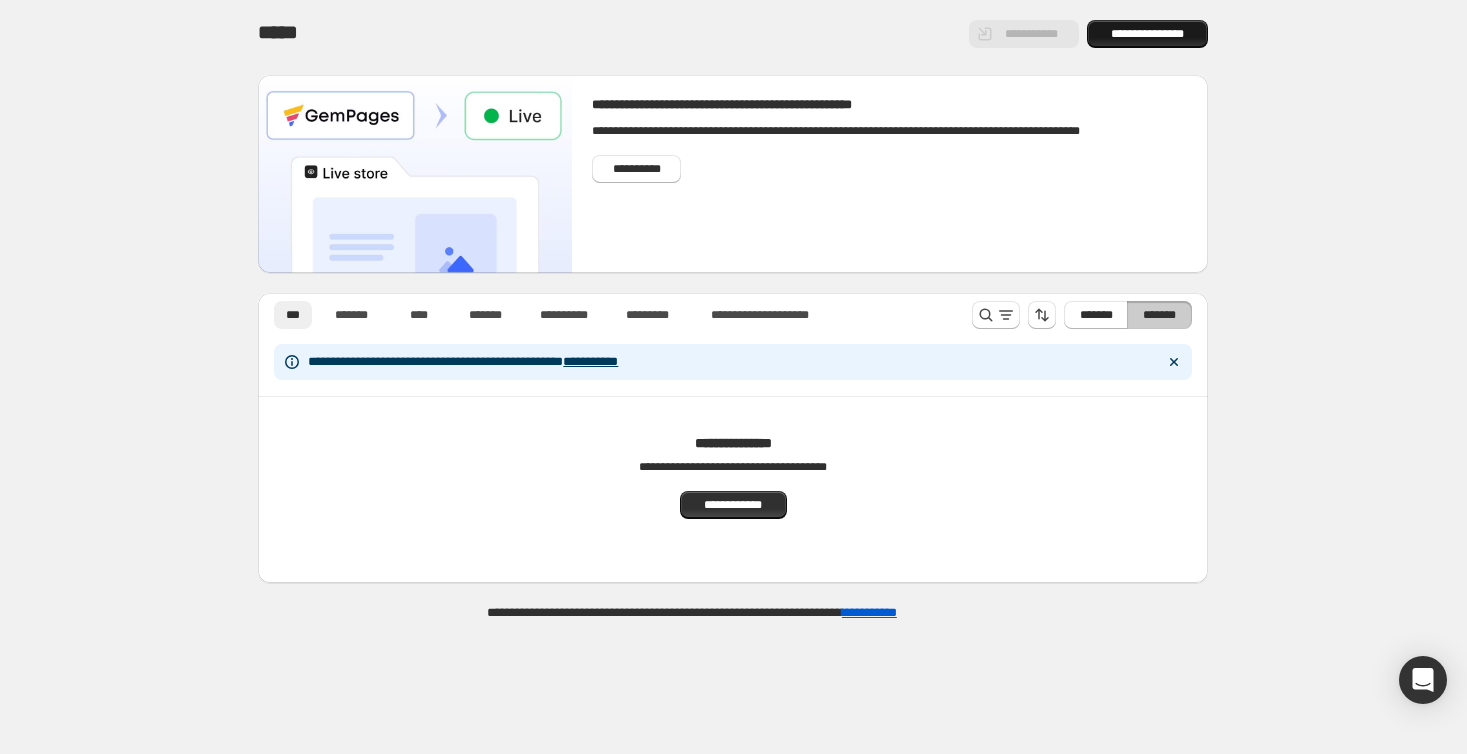 click on "**********" at bounding box center [1148, 34] 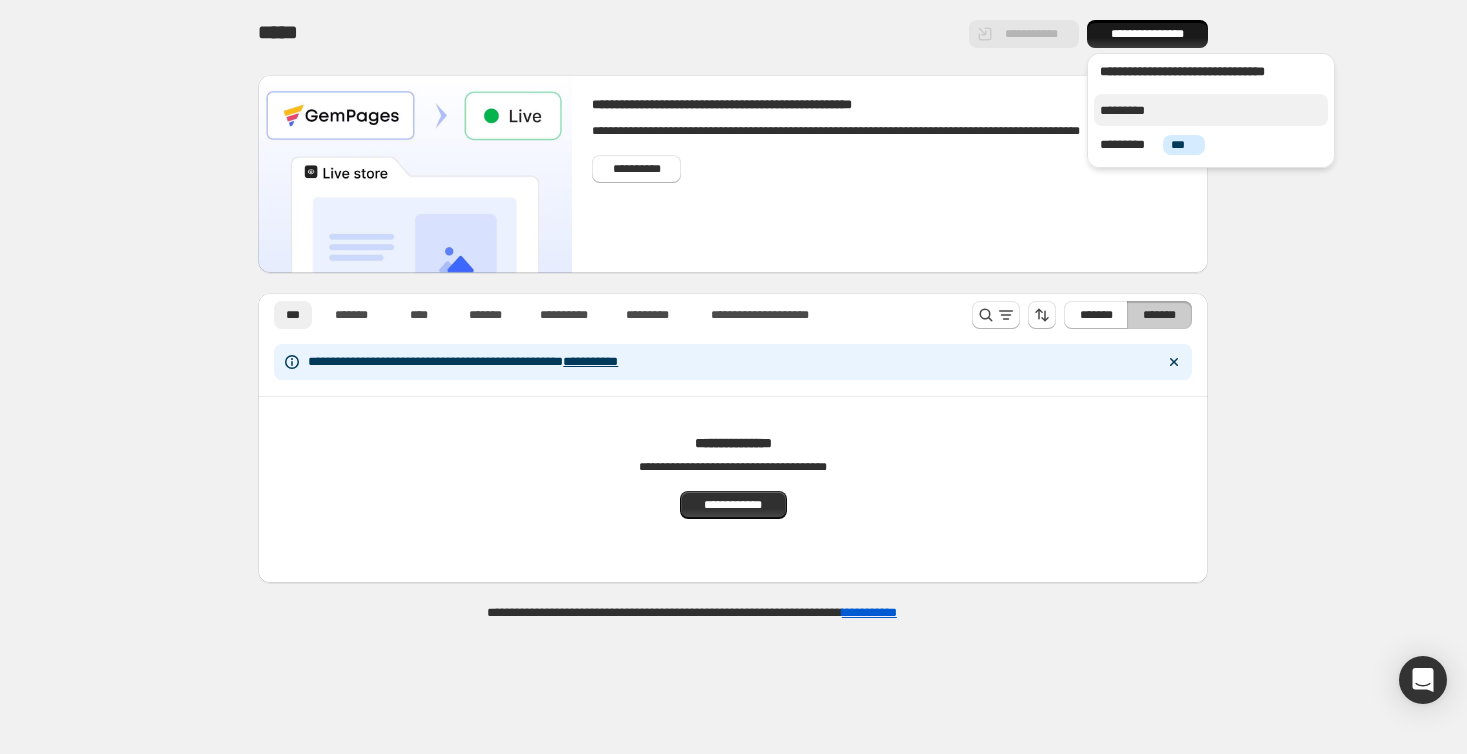 click on "*********" at bounding box center [1129, 111] 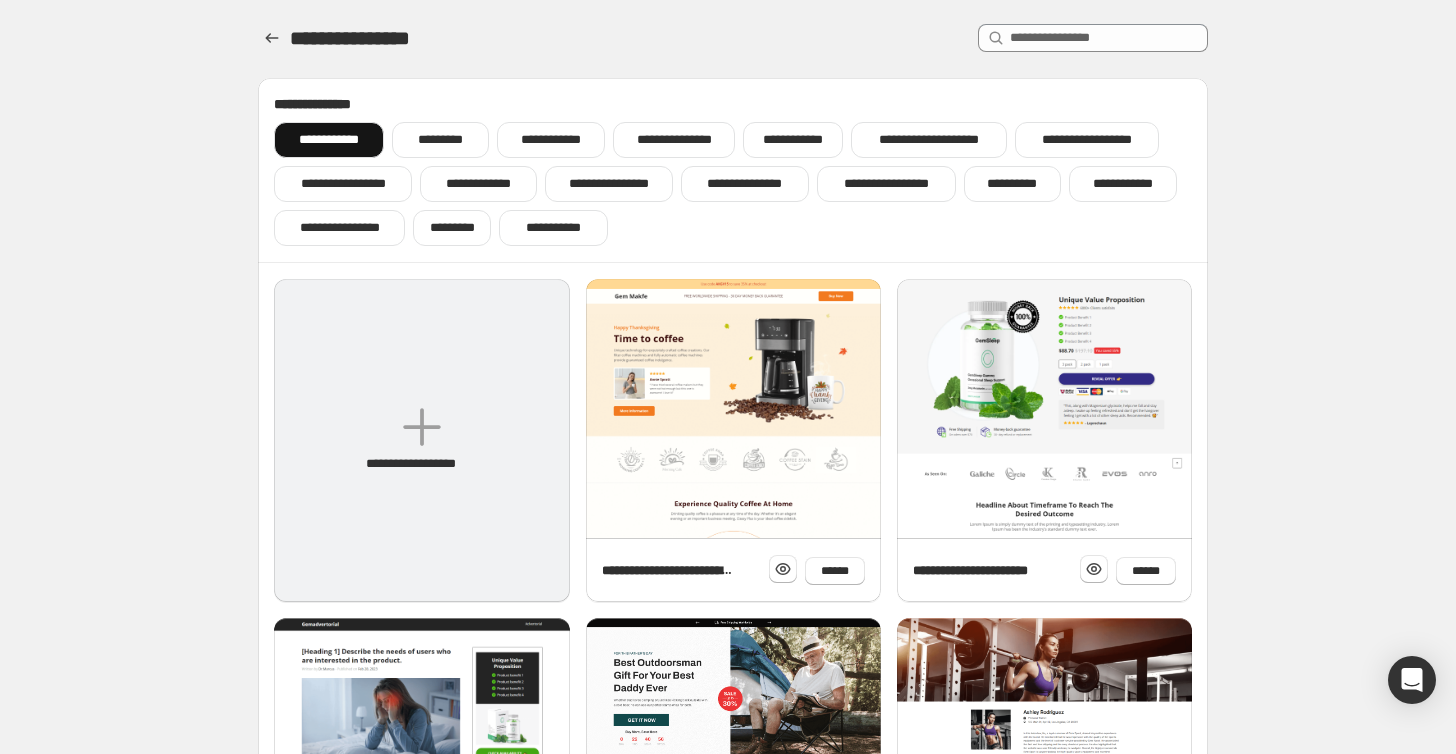 click 